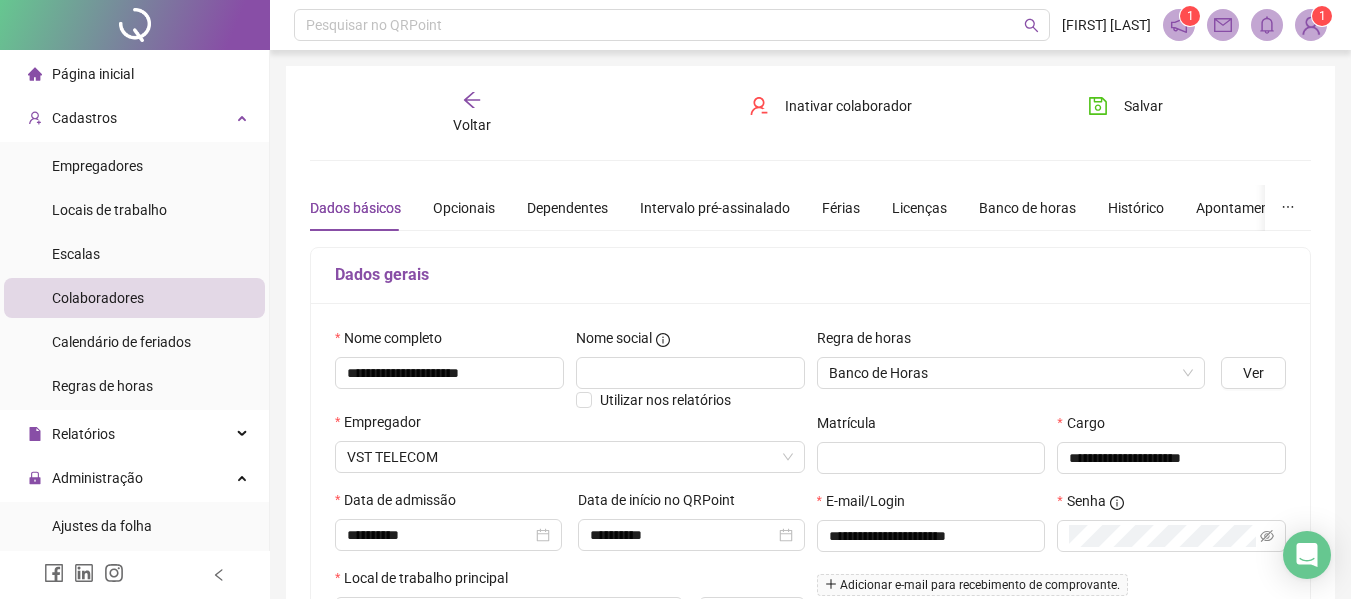 click on "Cadastros" at bounding box center (84, 118) 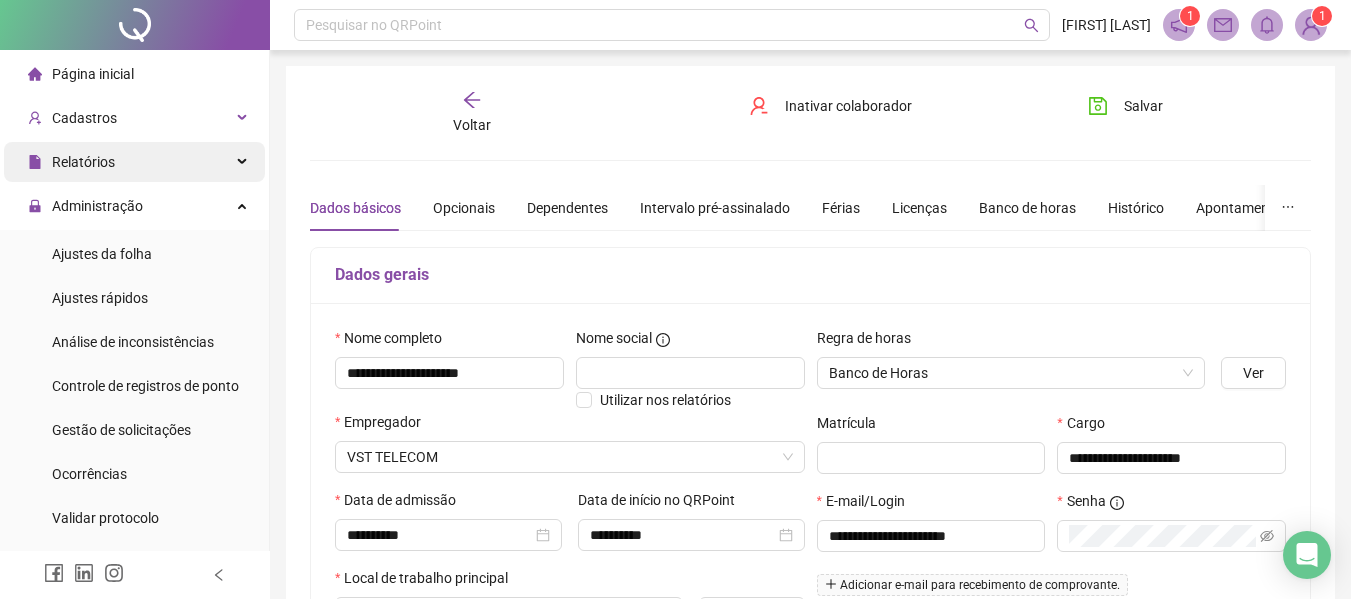 click on "Relatórios" at bounding box center [134, 162] 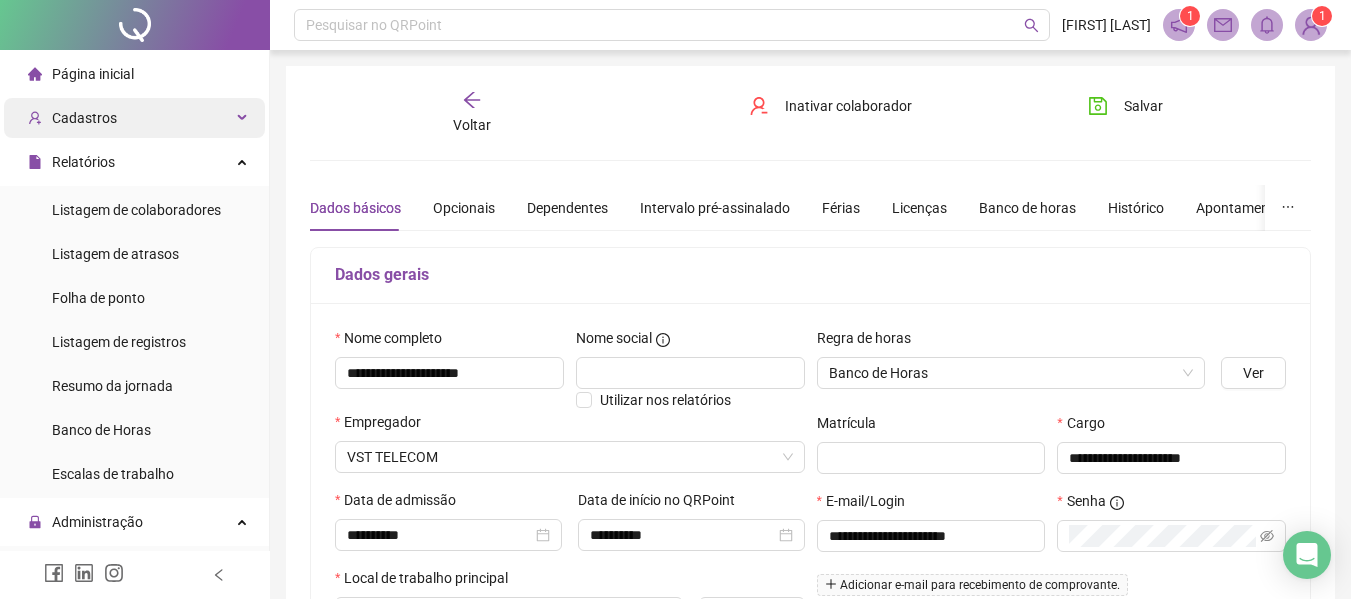 click on "Cadastros" at bounding box center [134, 118] 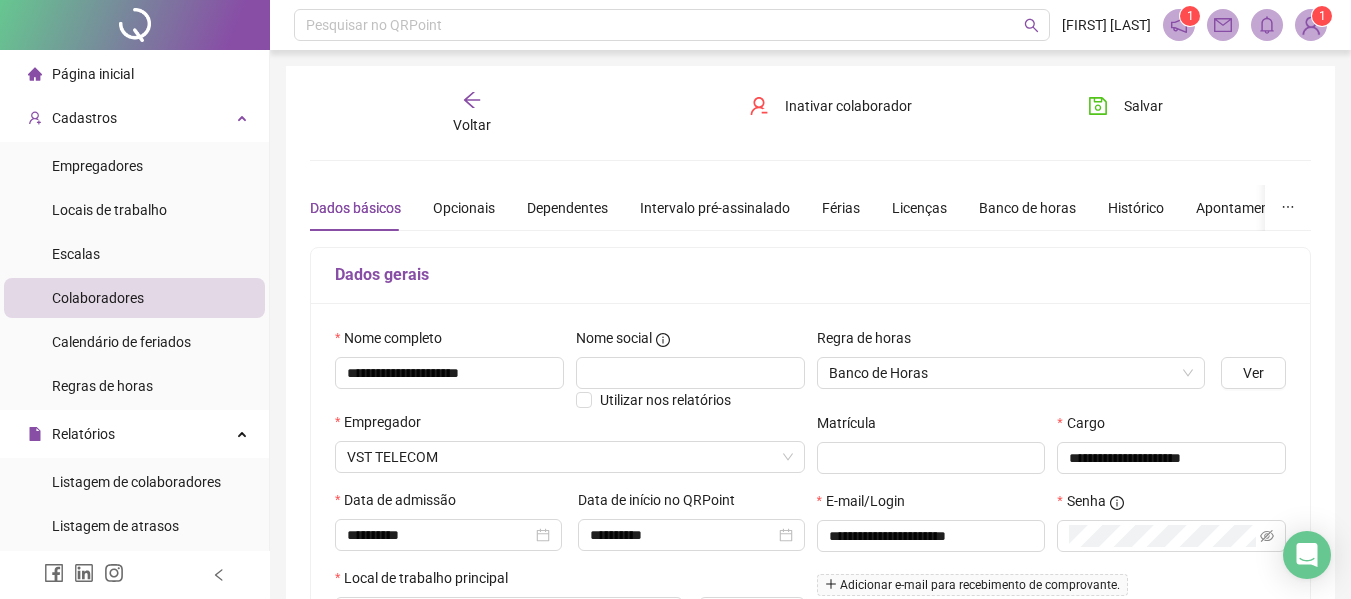 click on "Colaboradores" at bounding box center [98, 298] 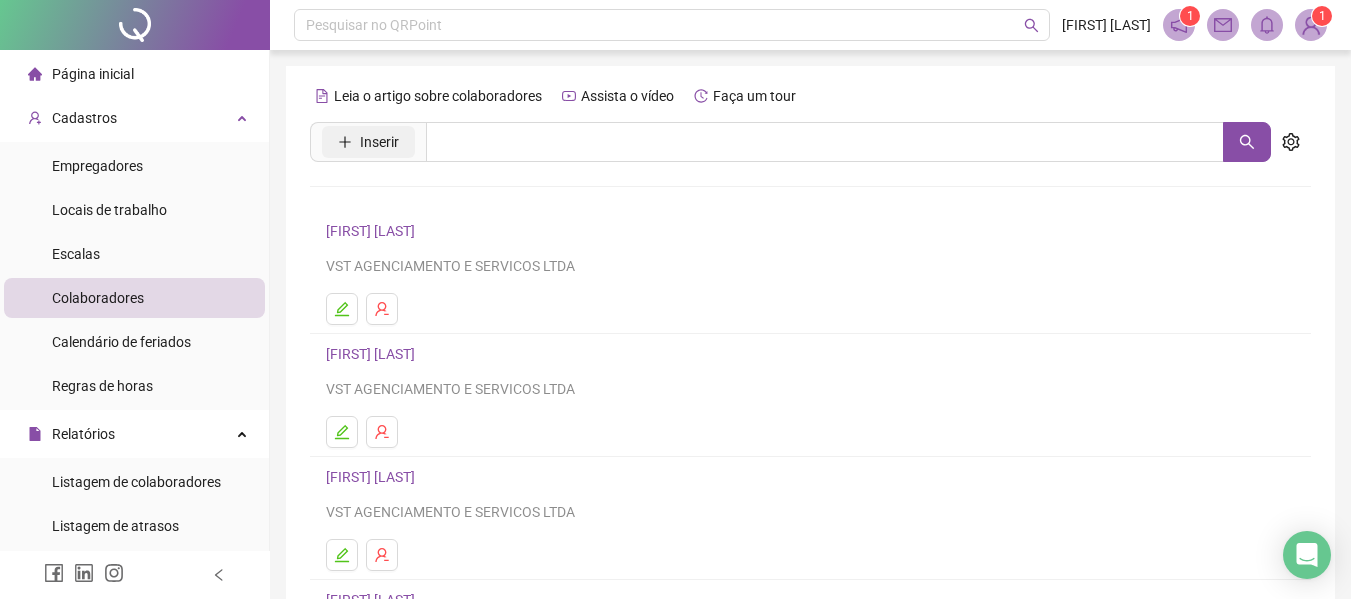click on "Inserir" at bounding box center [368, 142] 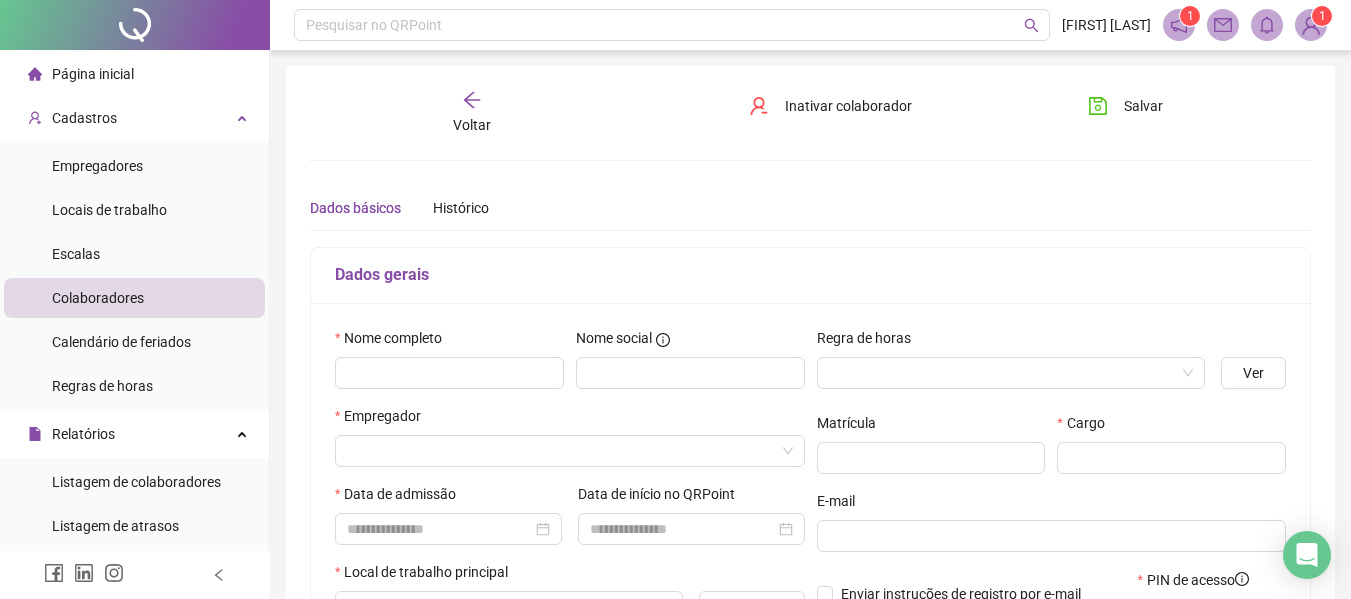 type on "*****" 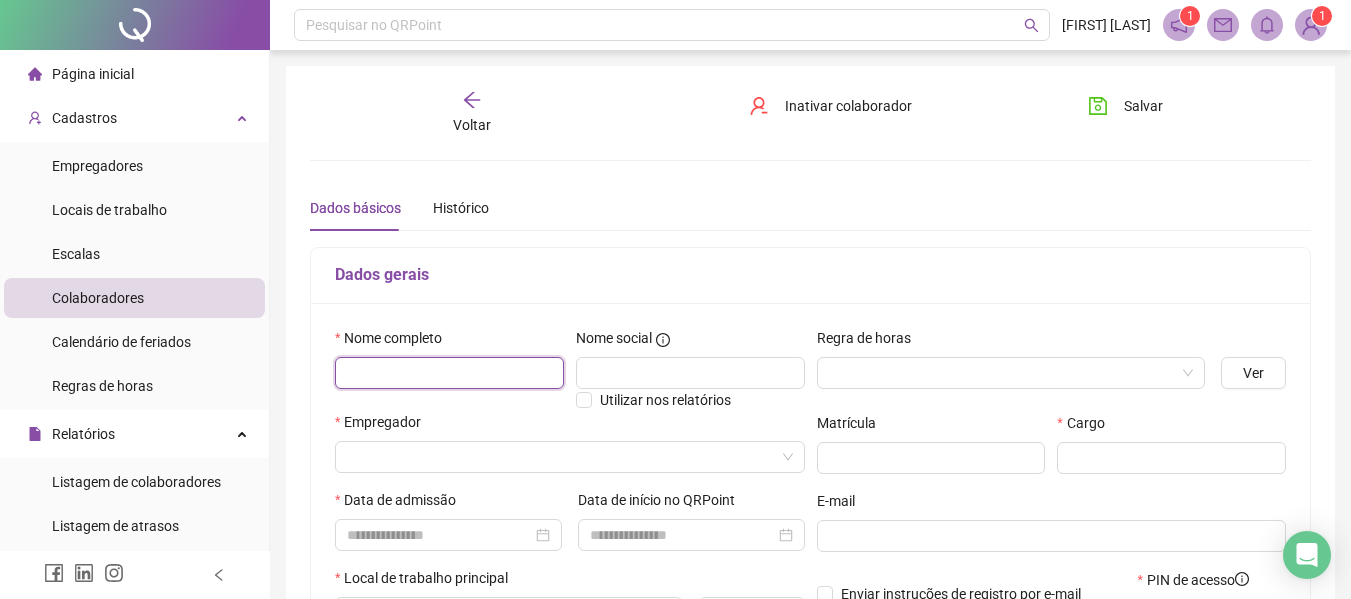 click at bounding box center (449, 373) 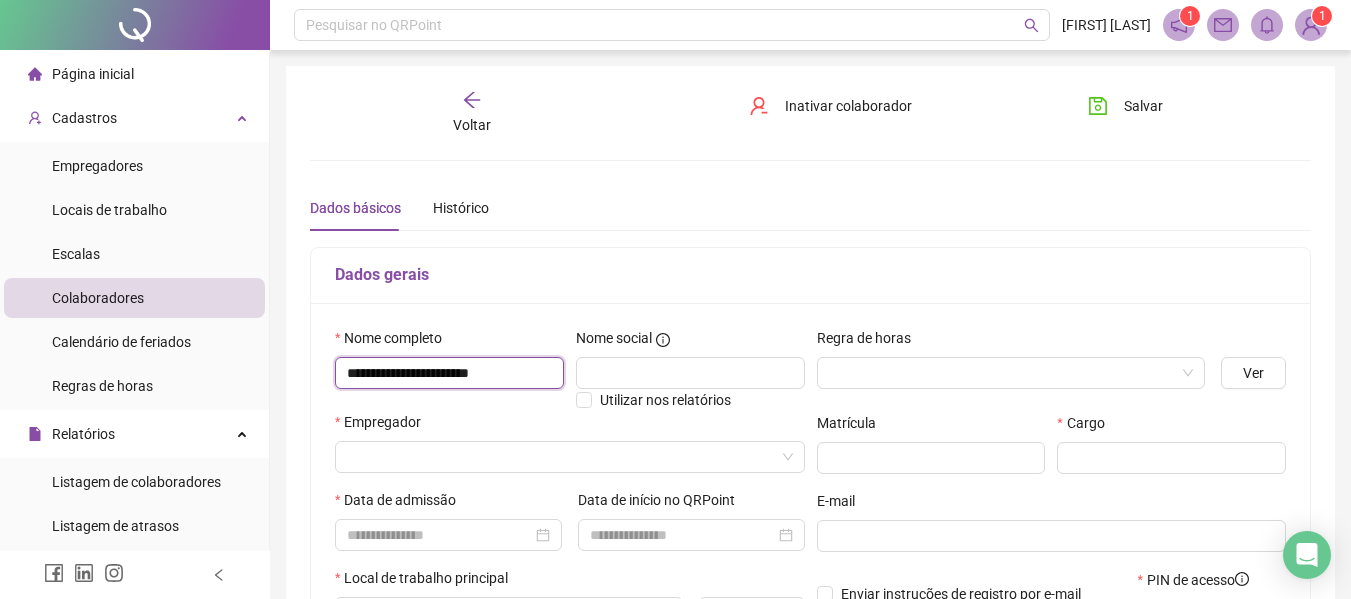 click on "**********" at bounding box center [449, 373] 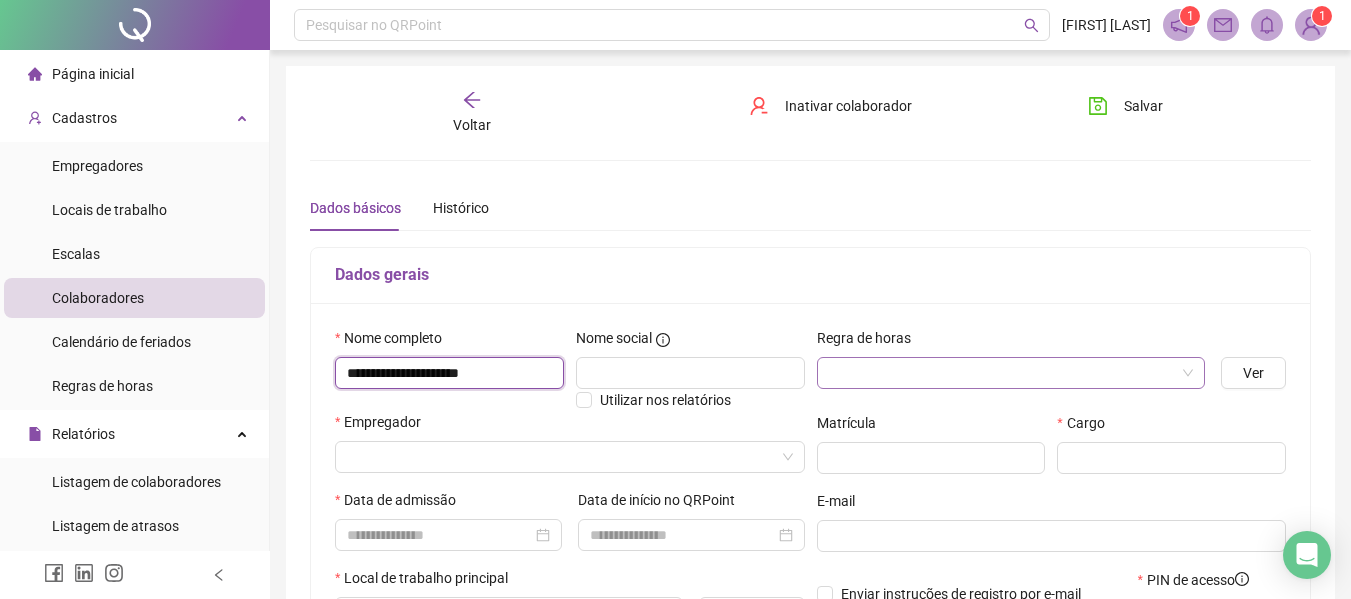 type on "**********" 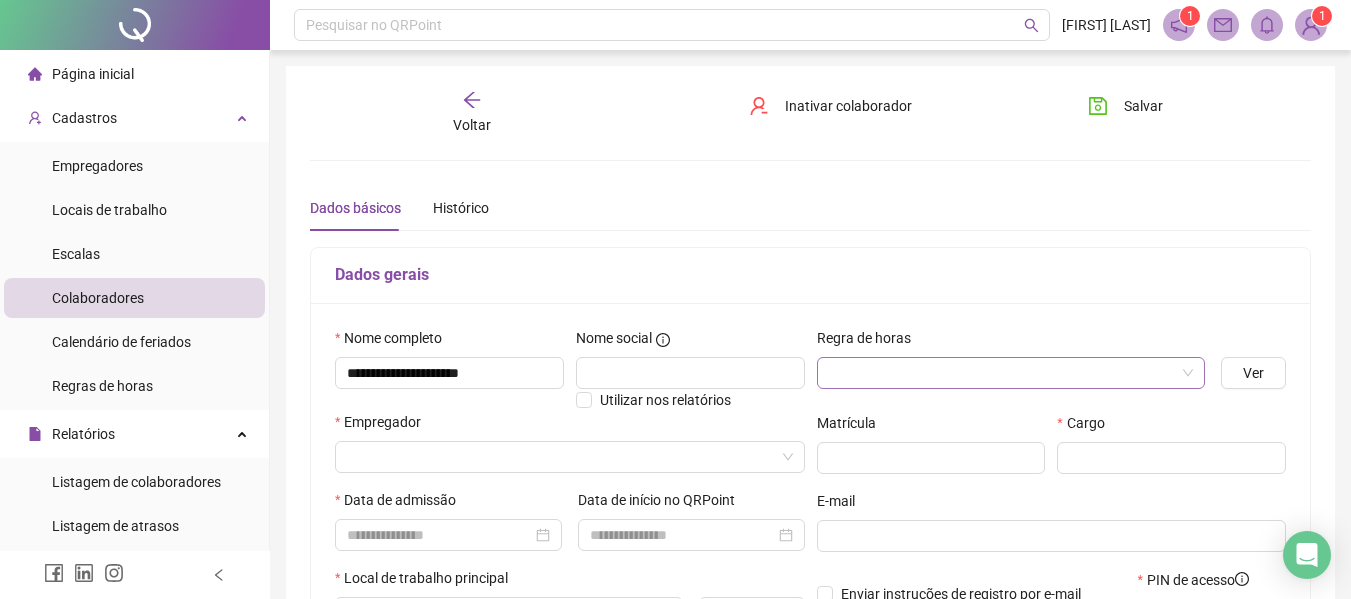 click at bounding box center [1005, 373] 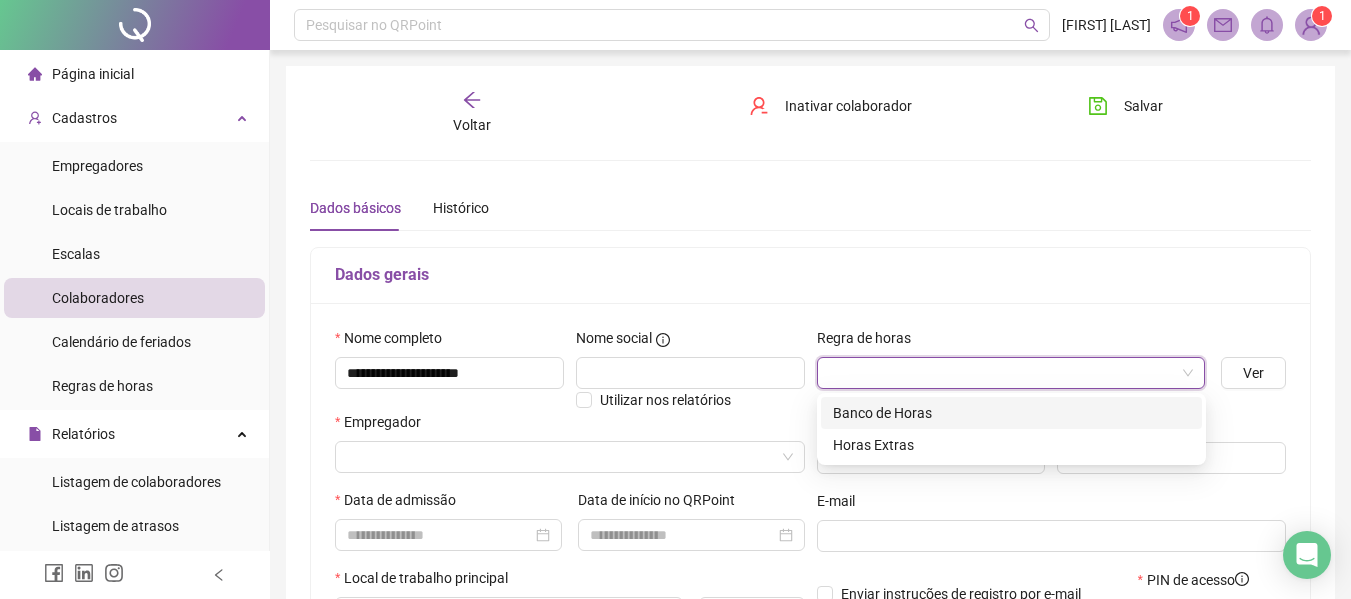 click on "Banco de Horas" at bounding box center (1011, 413) 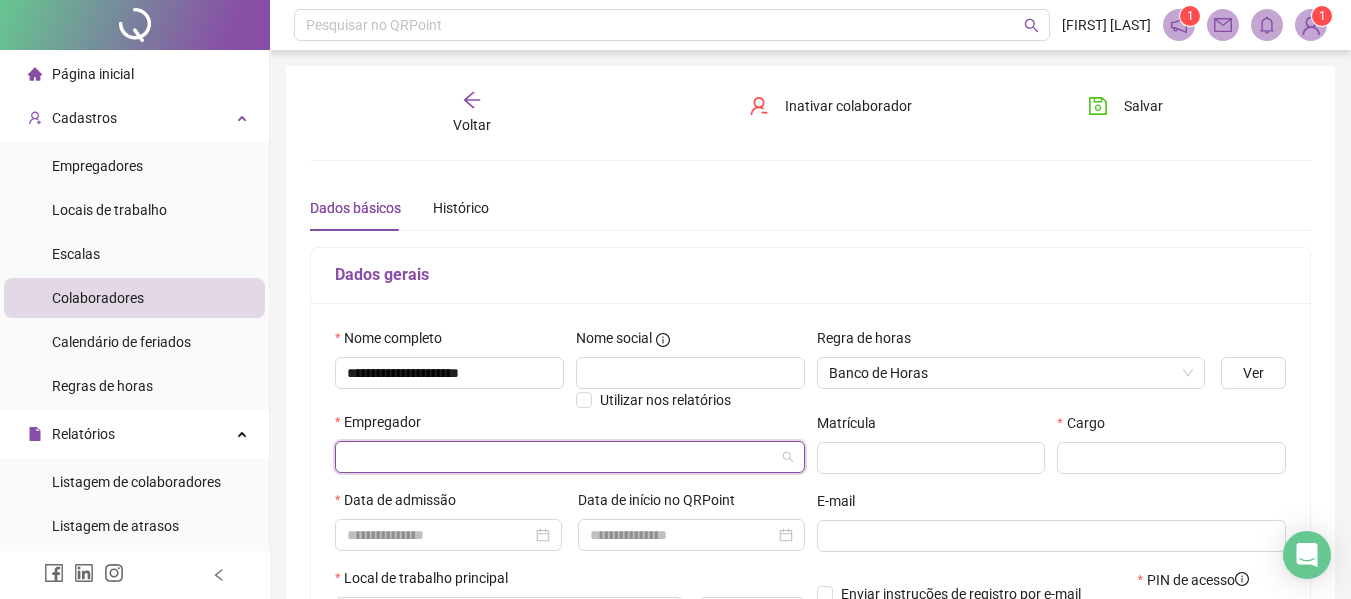 click at bounding box center [564, 457] 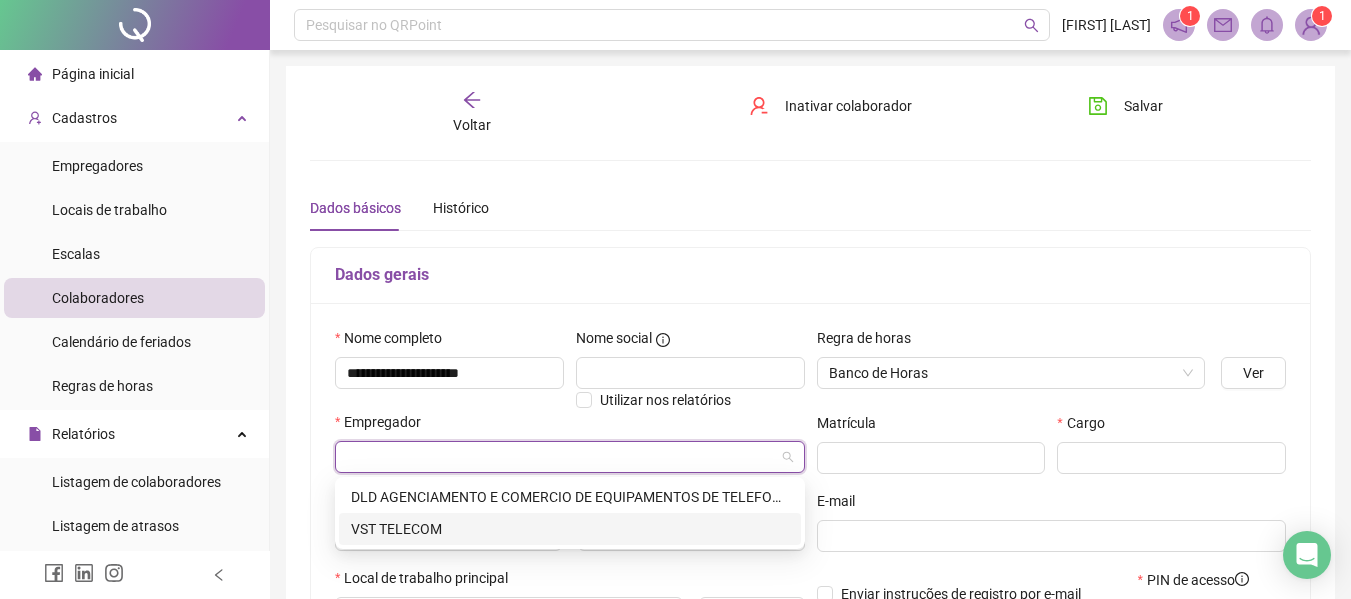 click on "VST TELECOM" at bounding box center [570, 529] 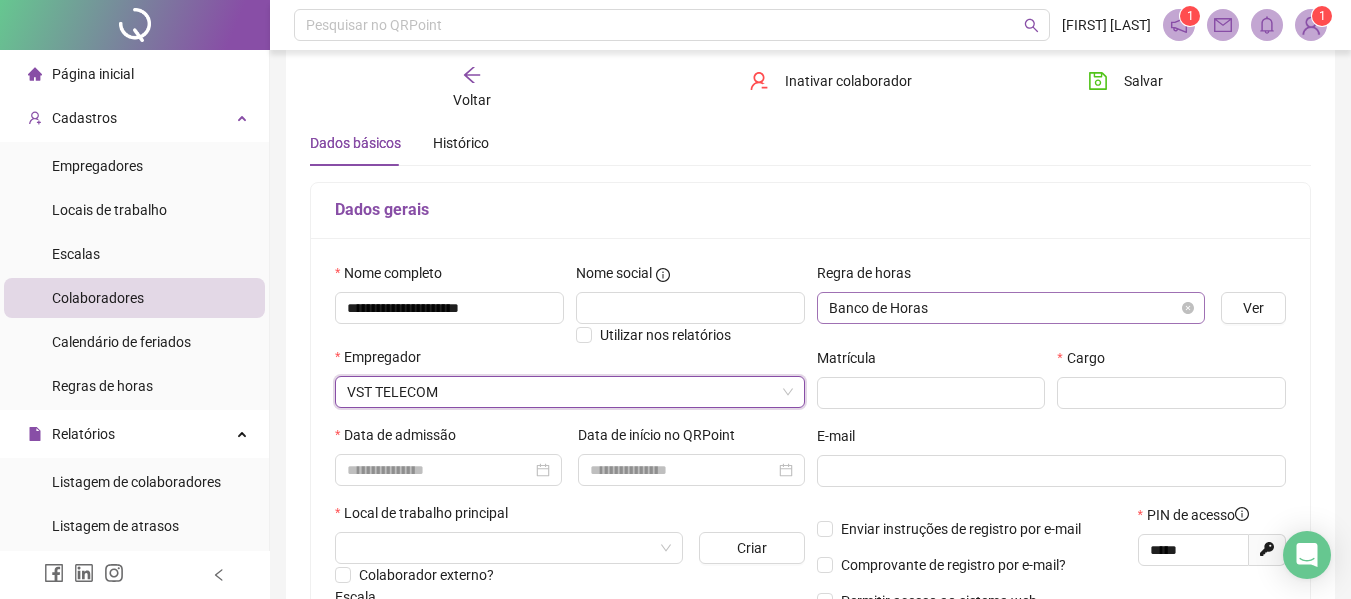 scroll, scrollTop: 100, scrollLeft: 0, axis: vertical 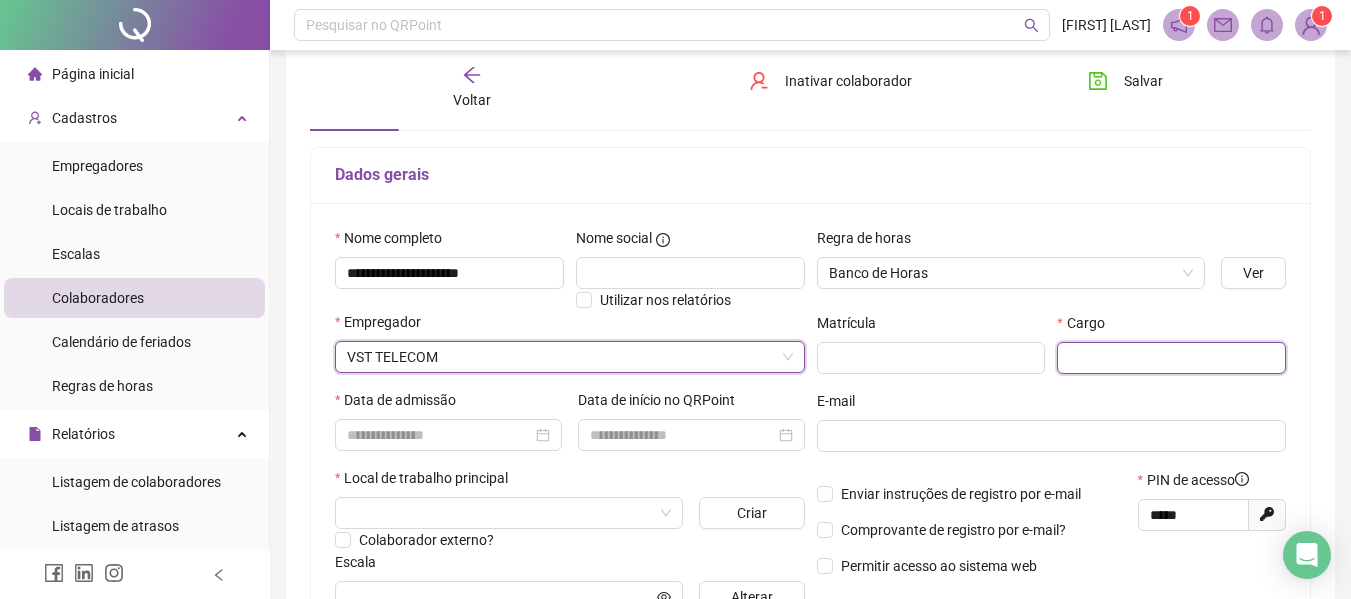 click at bounding box center [1171, 358] 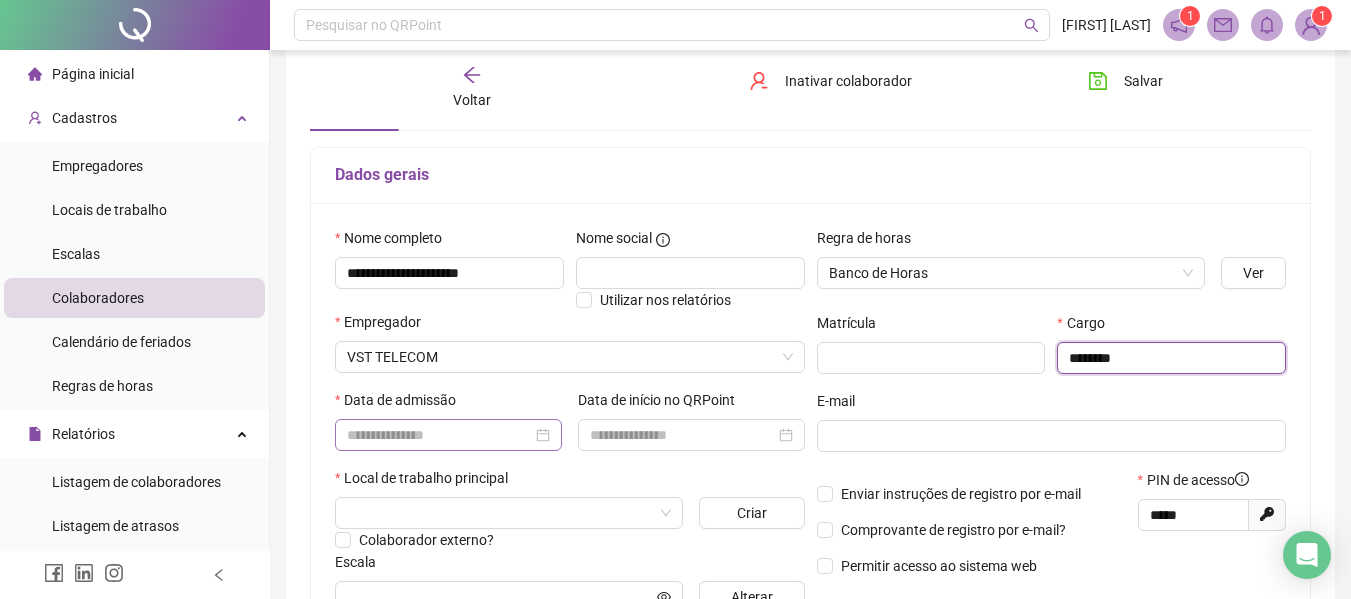 click at bounding box center (448, 435) 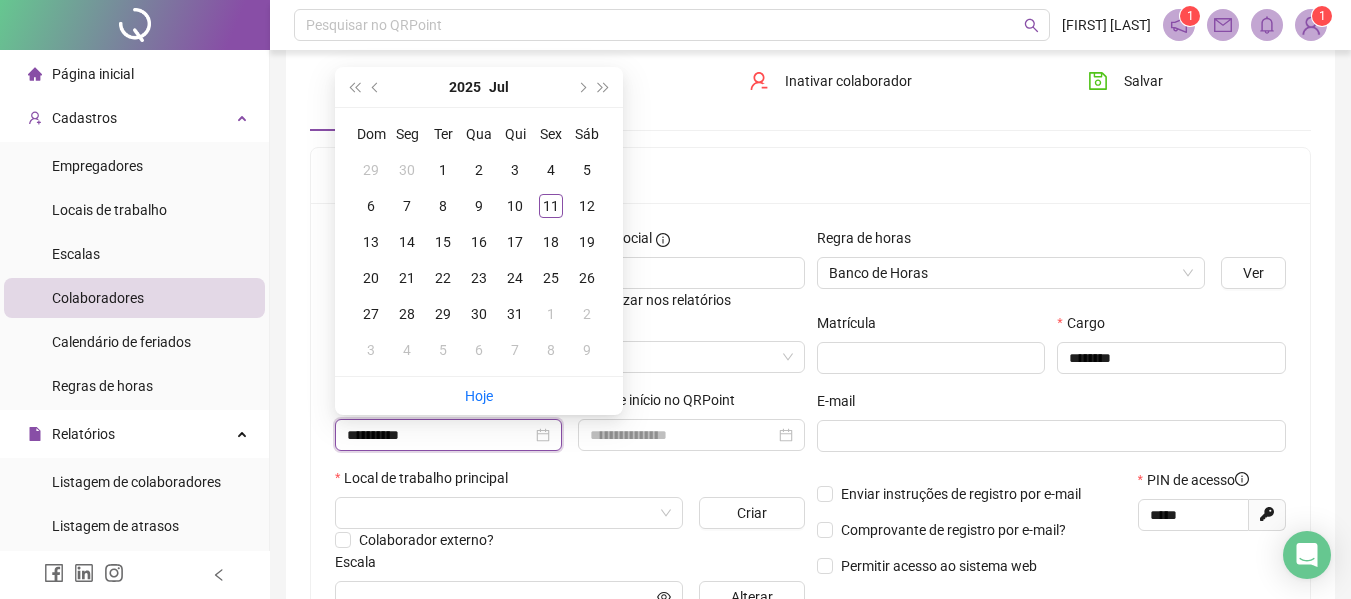 type on "**********" 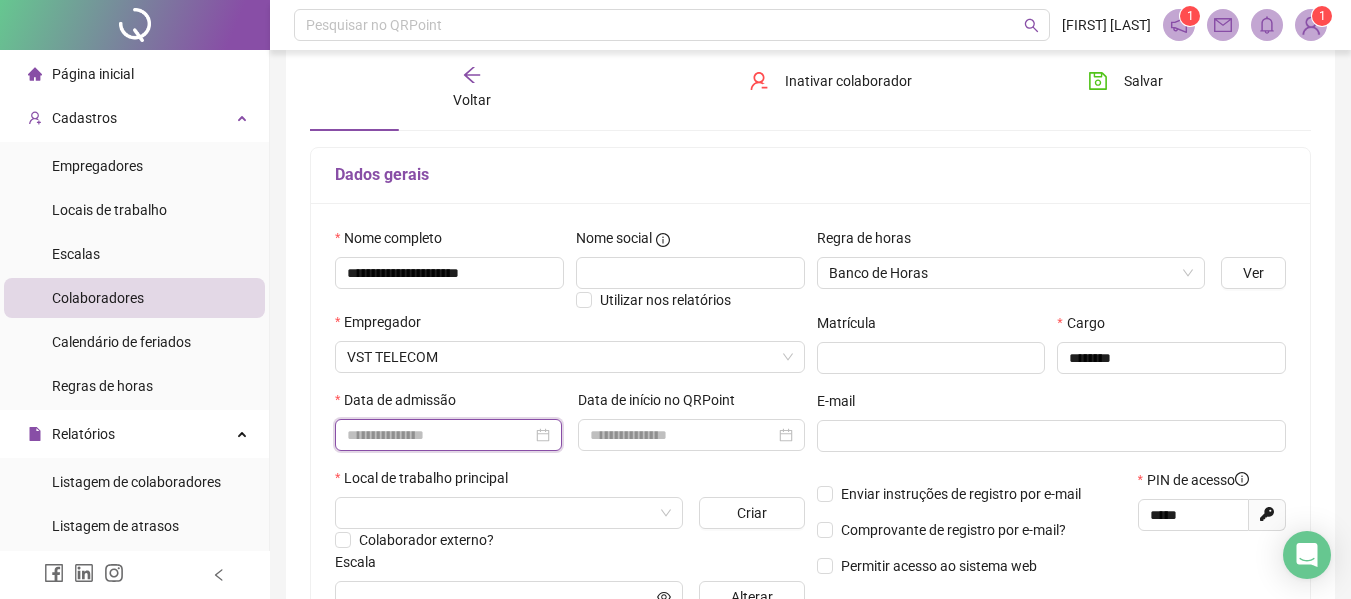 click at bounding box center [448, 435] 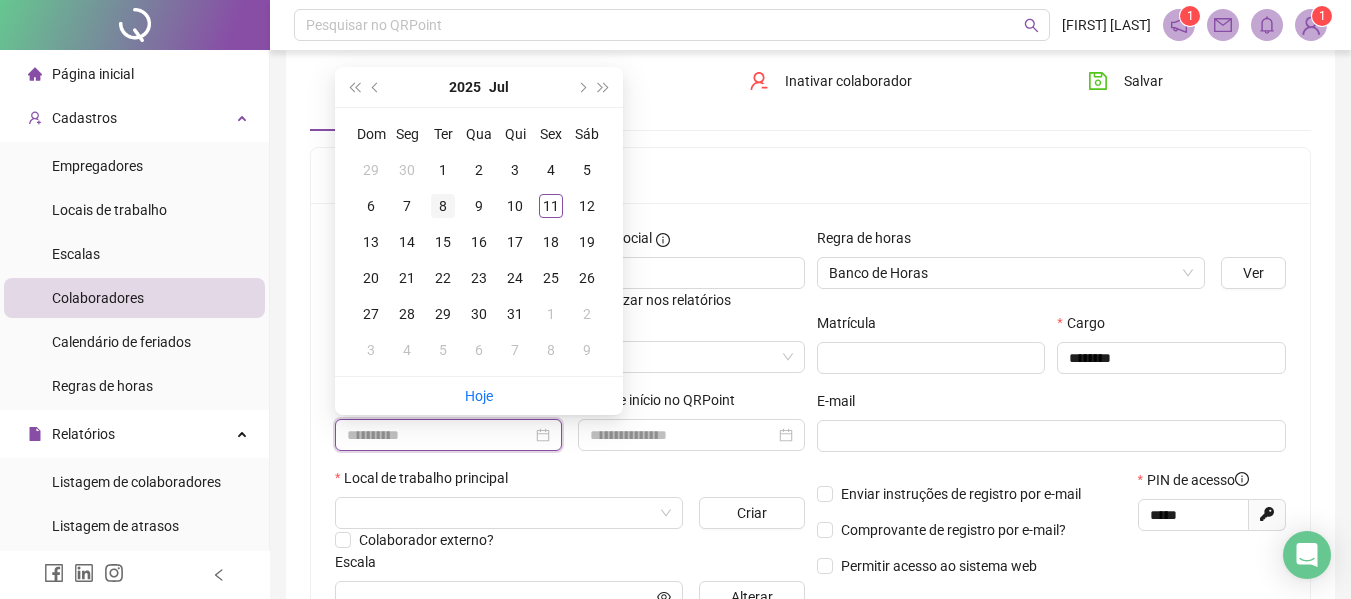 type on "**********" 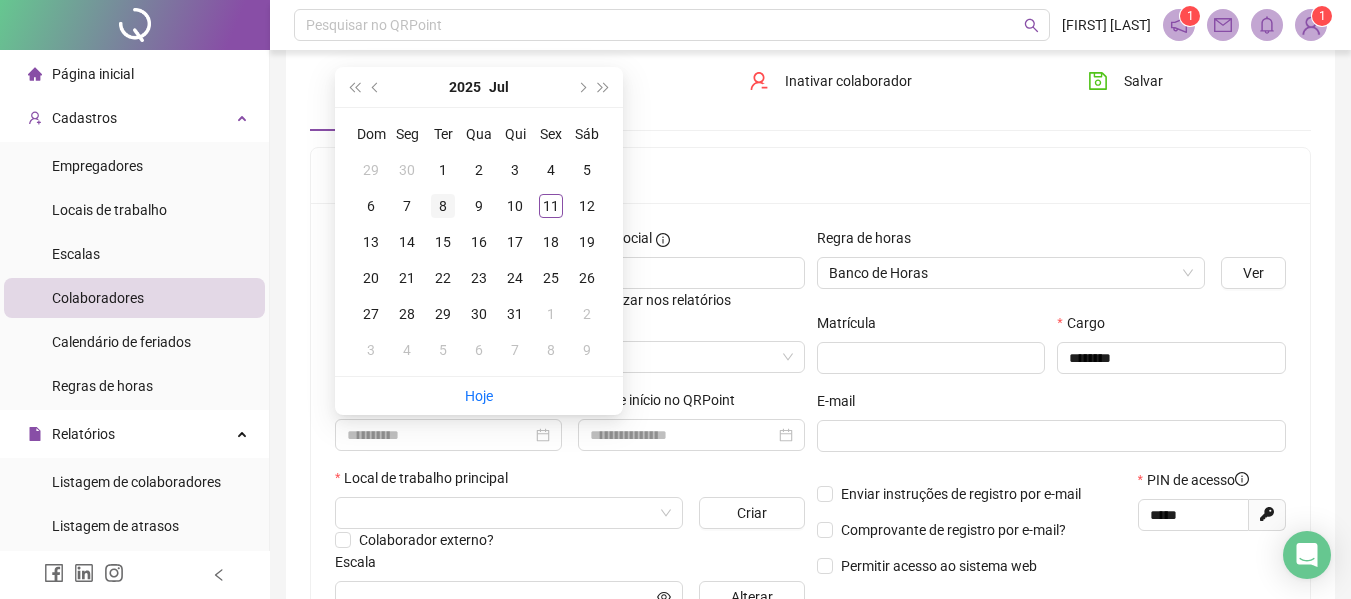 click on "8" at bounding box center (443, 206) 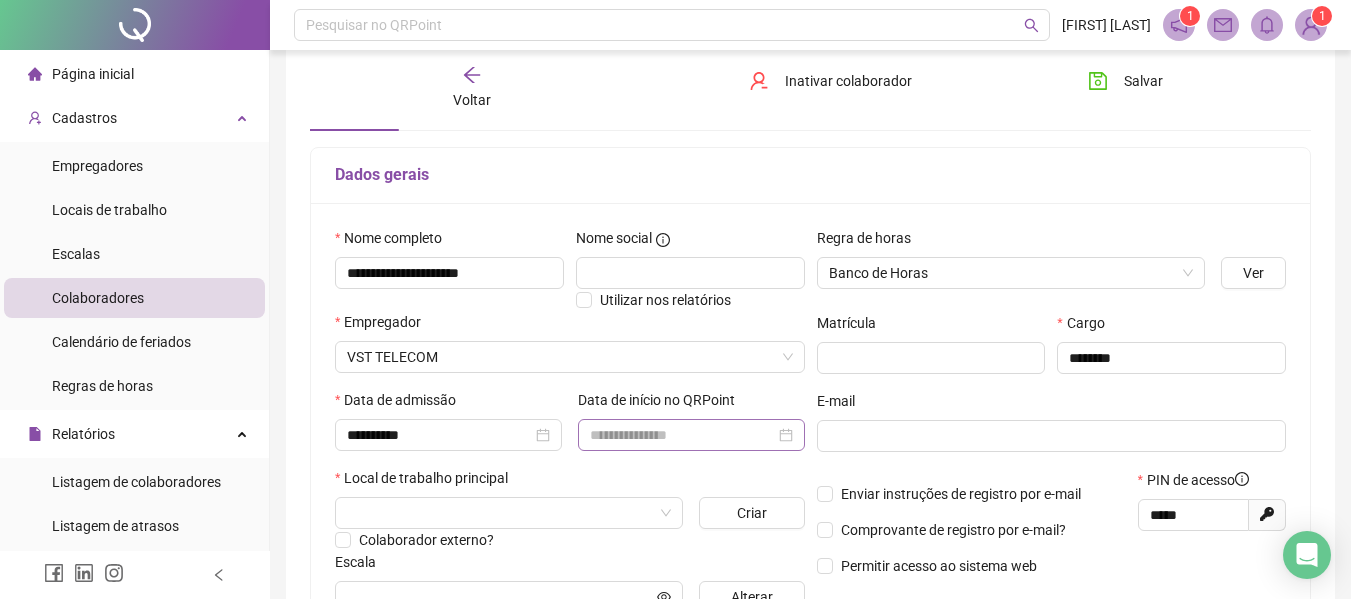 click at bounding box center [691, 435] 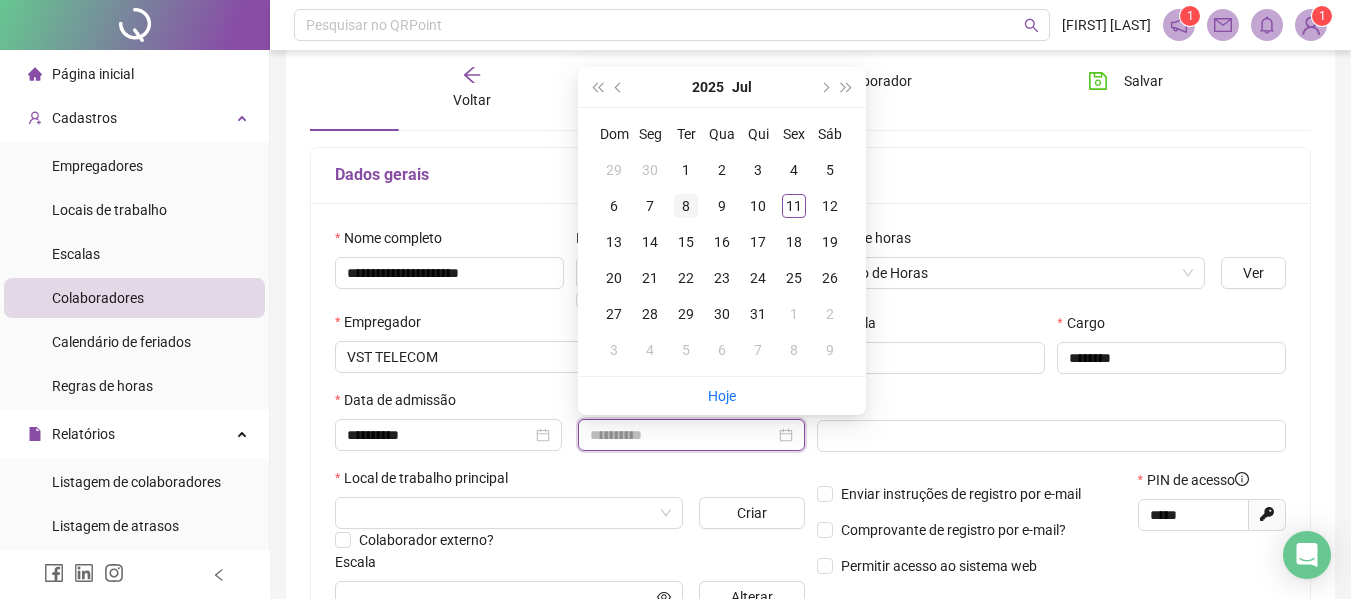 type on "**********" 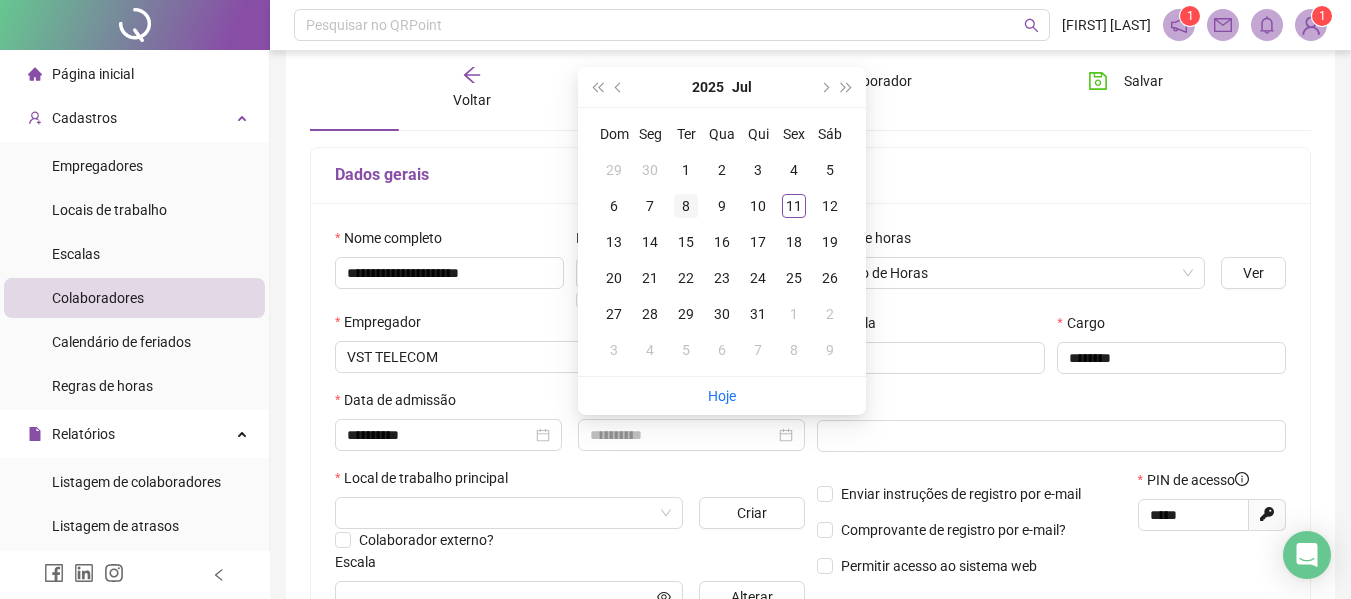 click on "8" at bounding box center [686, 206] 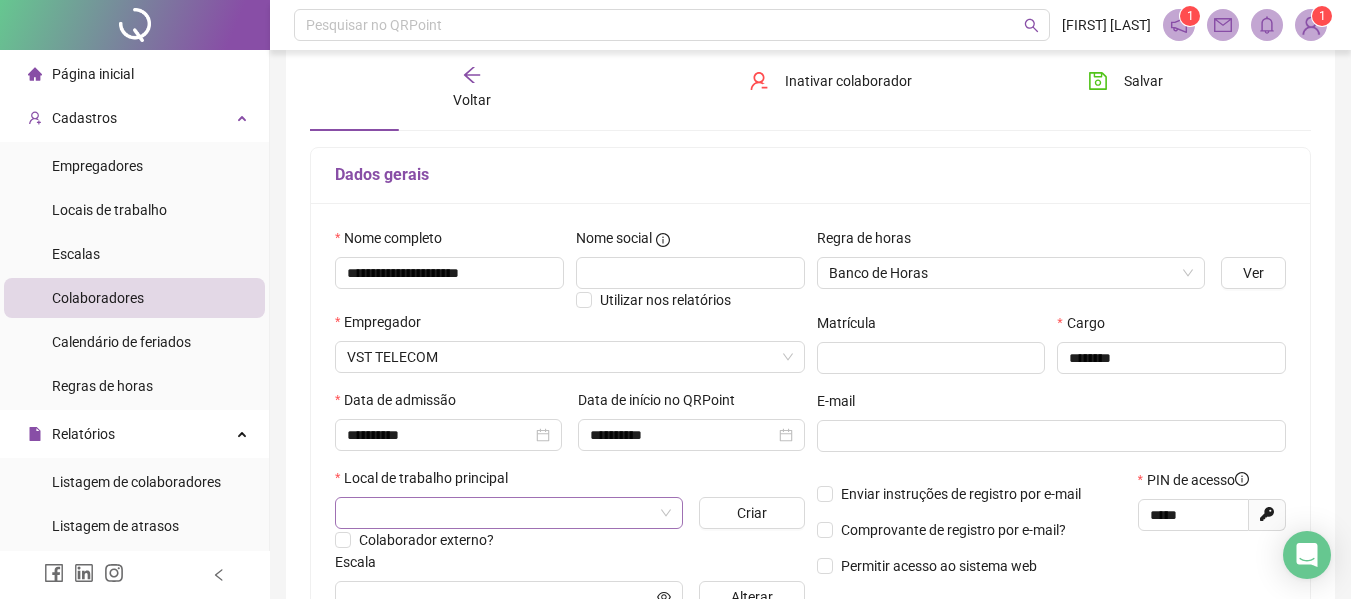 click at bounding box center (503, 513) 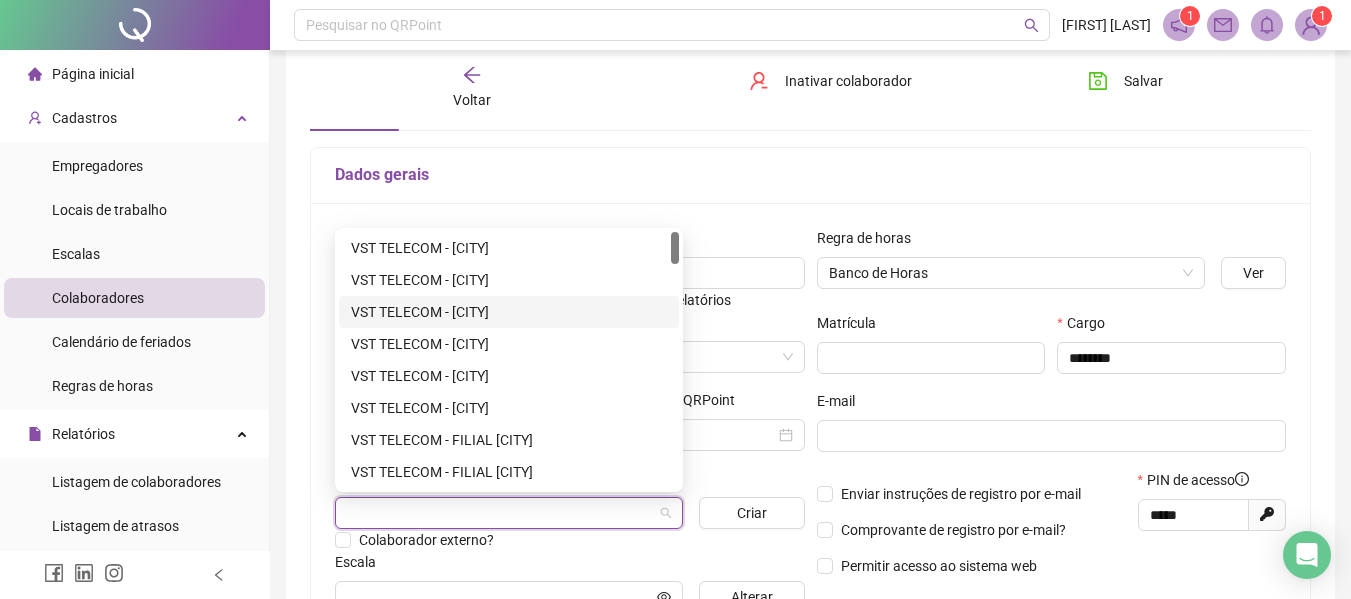 click on "VST TELECOM - [CITY]" at bounding box center [509, 312] 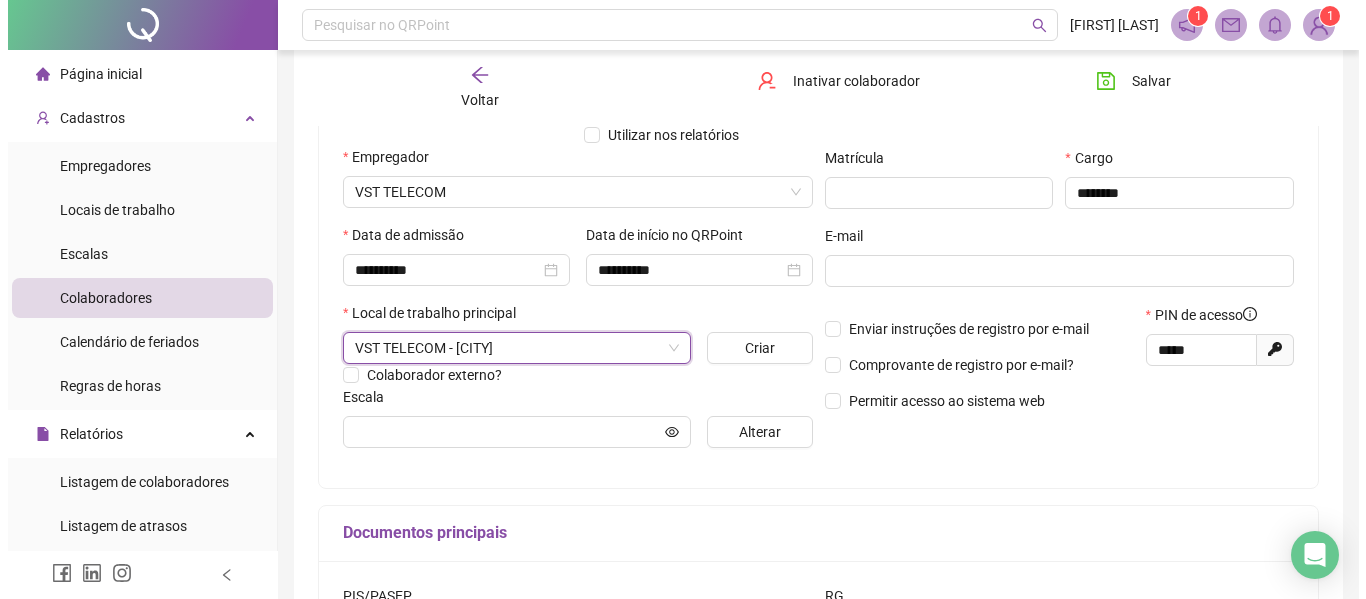 scroll, scrollTop: 300, scrollLeft: 0, axis: vertical 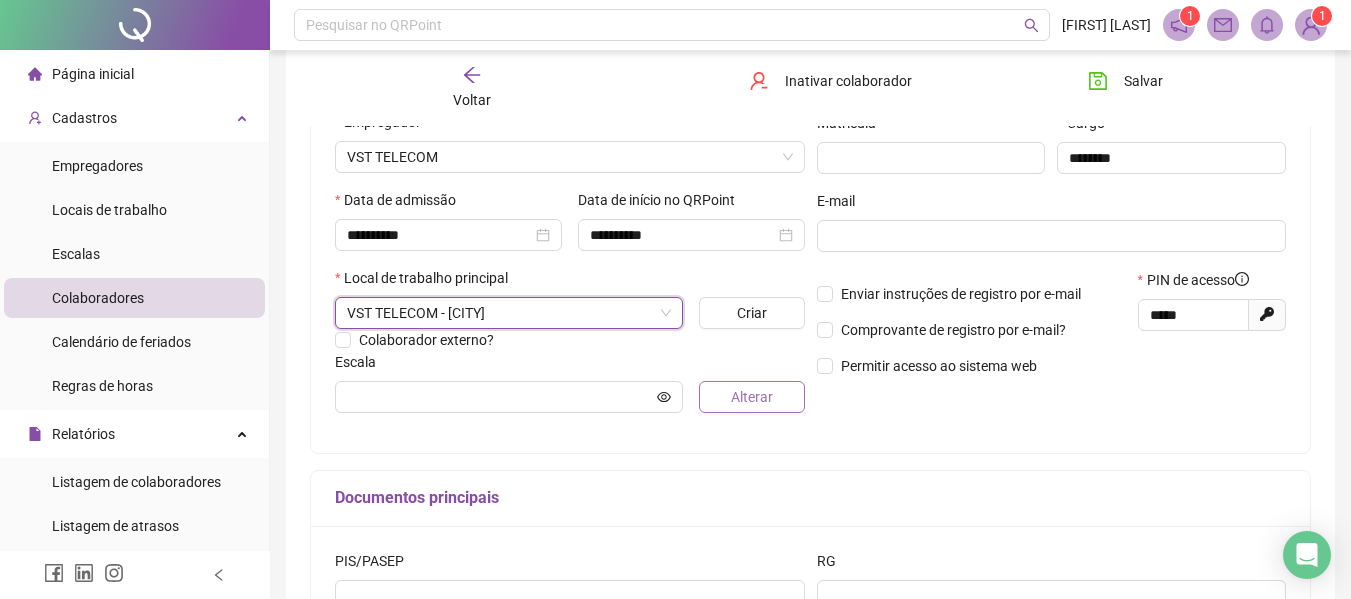 click on "Alterar" at bounding box center (752, 397) 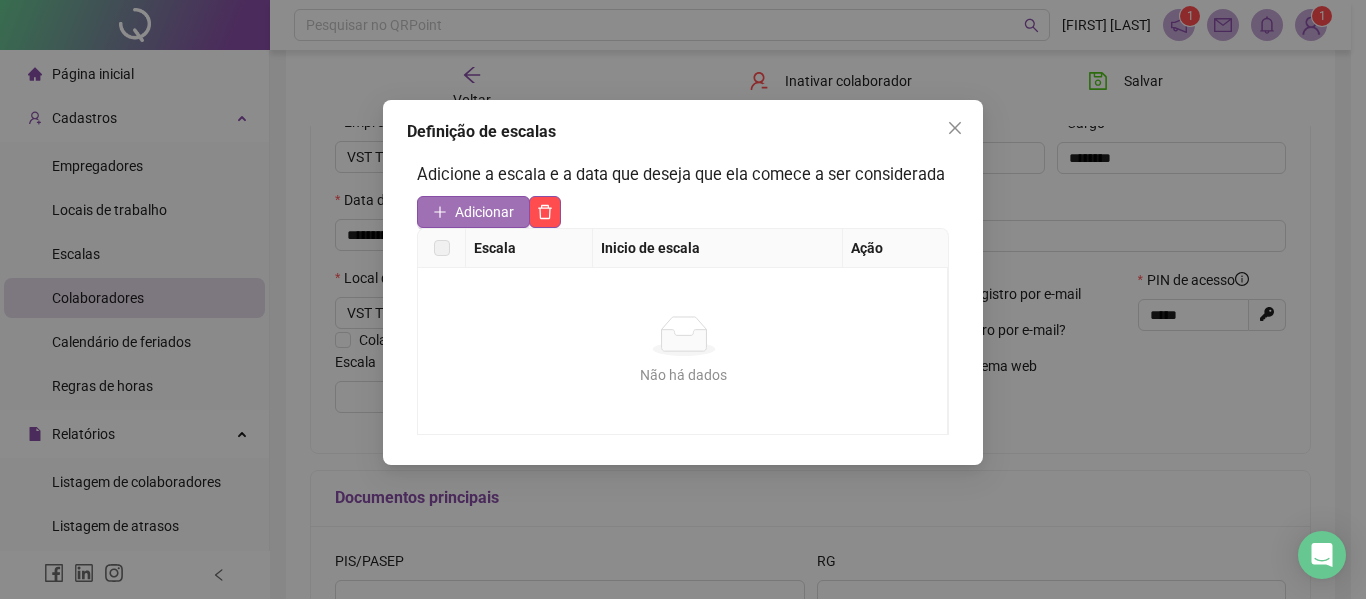 click on "Adicionar" at bounding box center (484, 212) 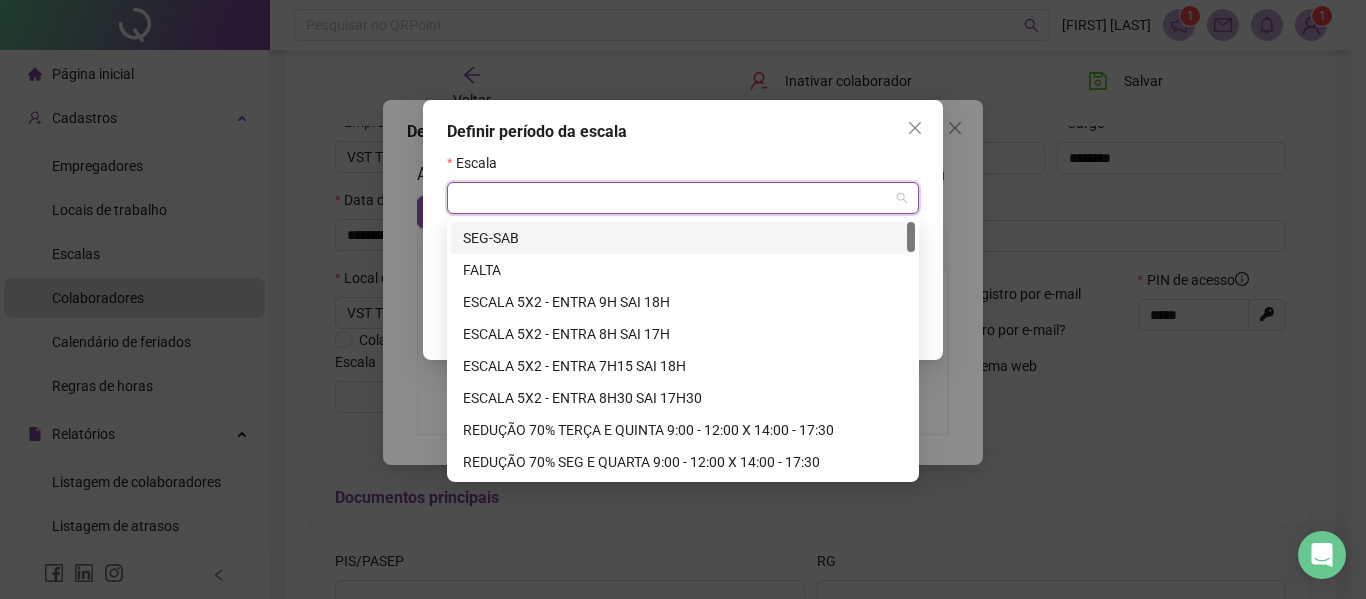 click at bounding box center [677, 198] 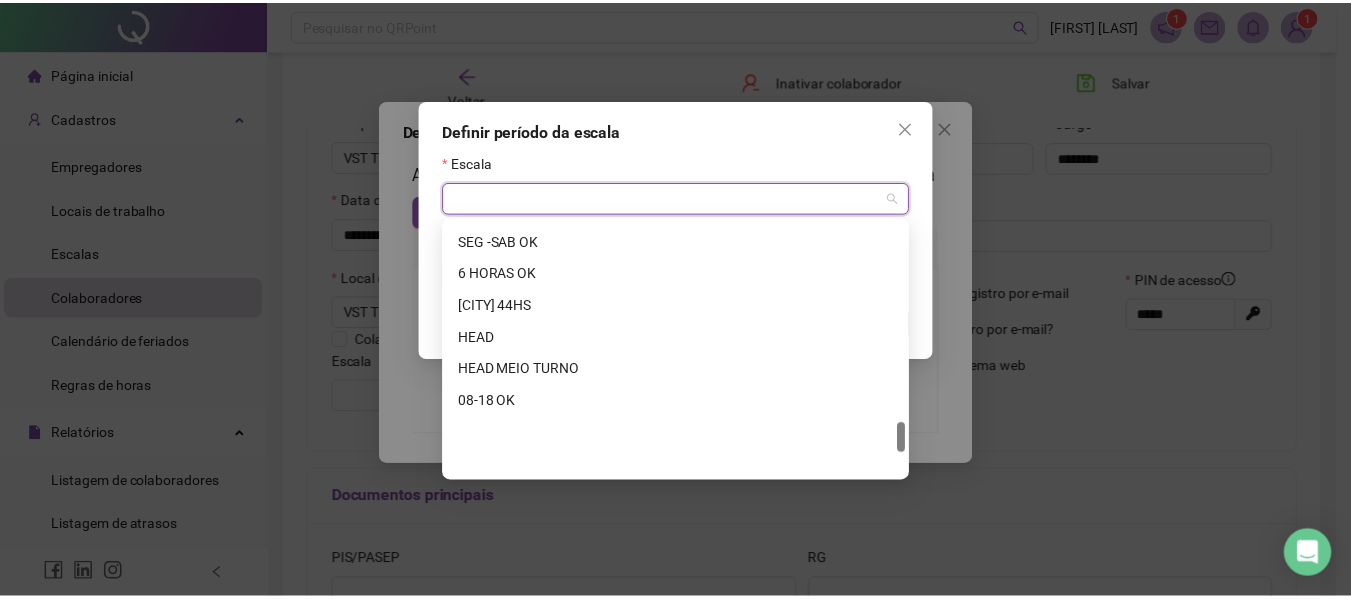 scroll, scrollTop: 1720, scrollLeft: 0, axis: vertical 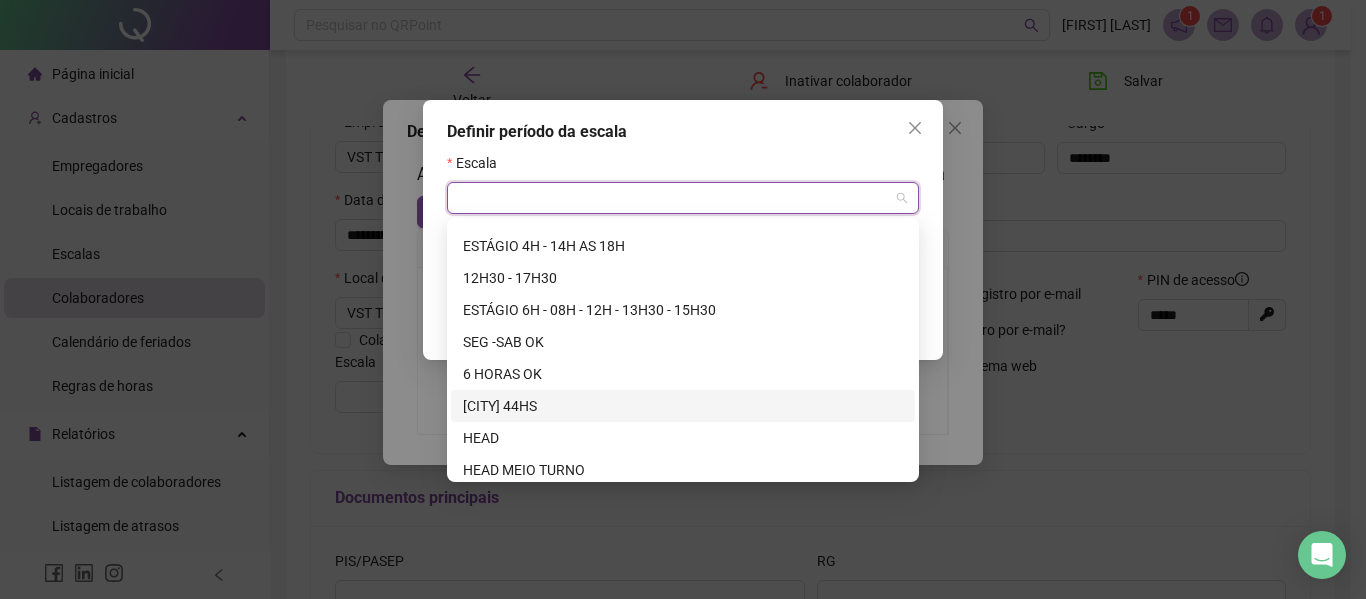 click on "[CITY] 44HS" at bounding box center (683, 406) 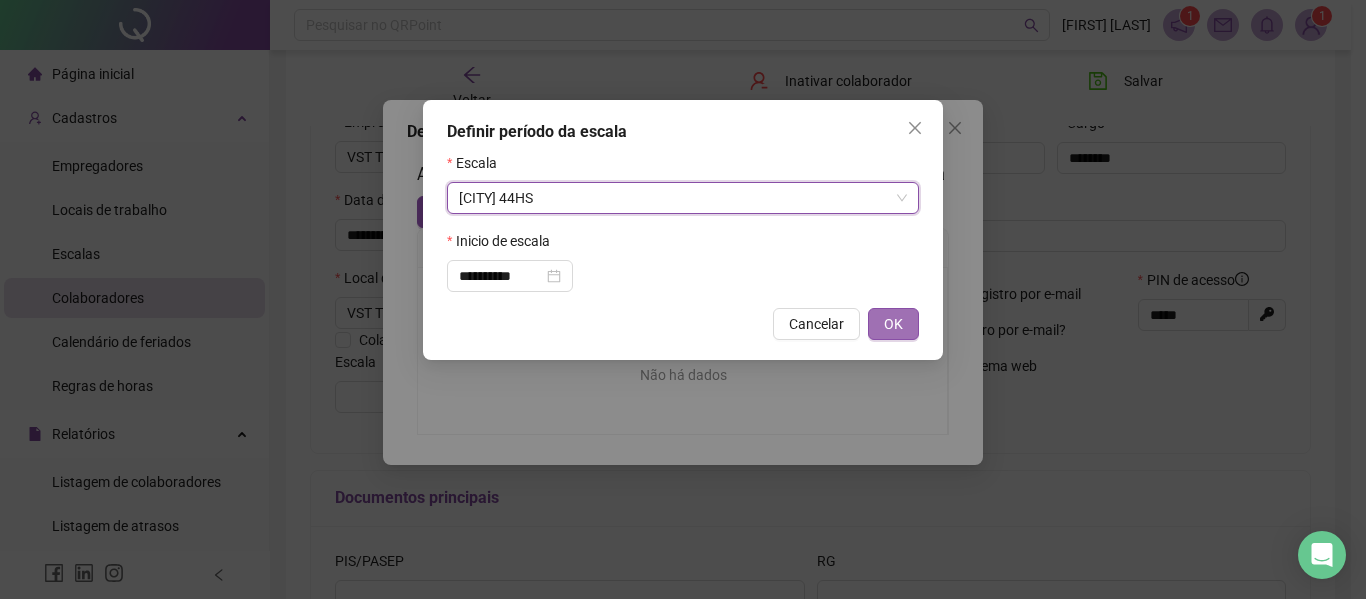 click on "OK" at bounding box center [893, 324] 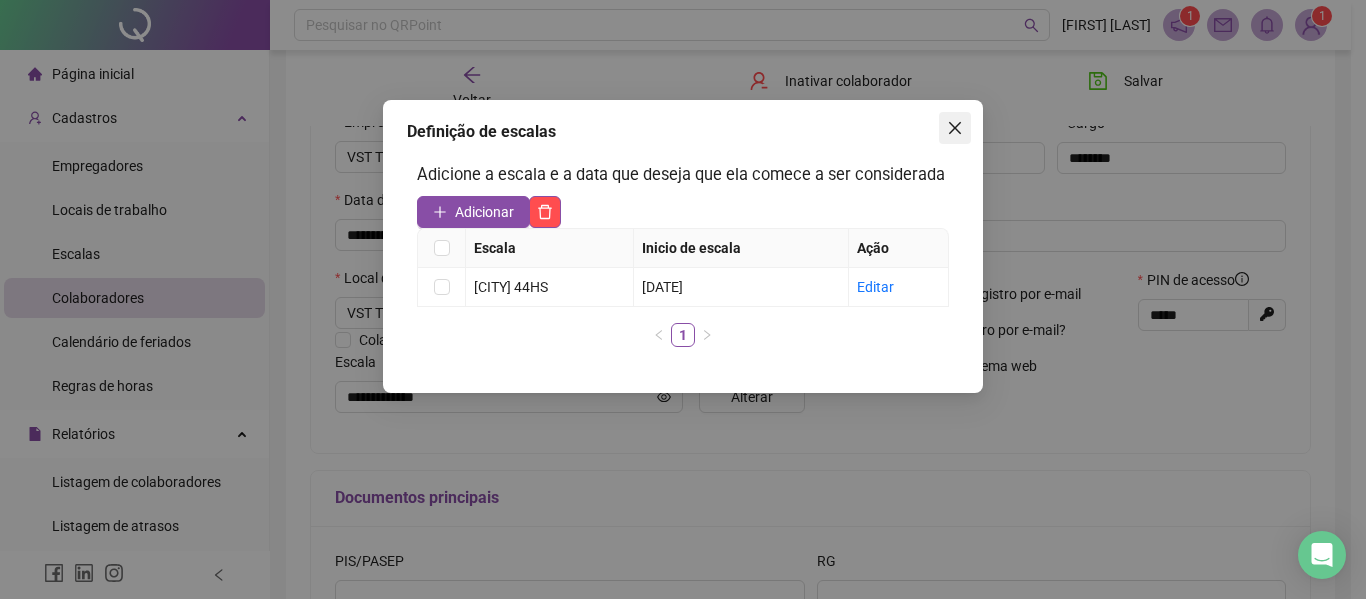 click 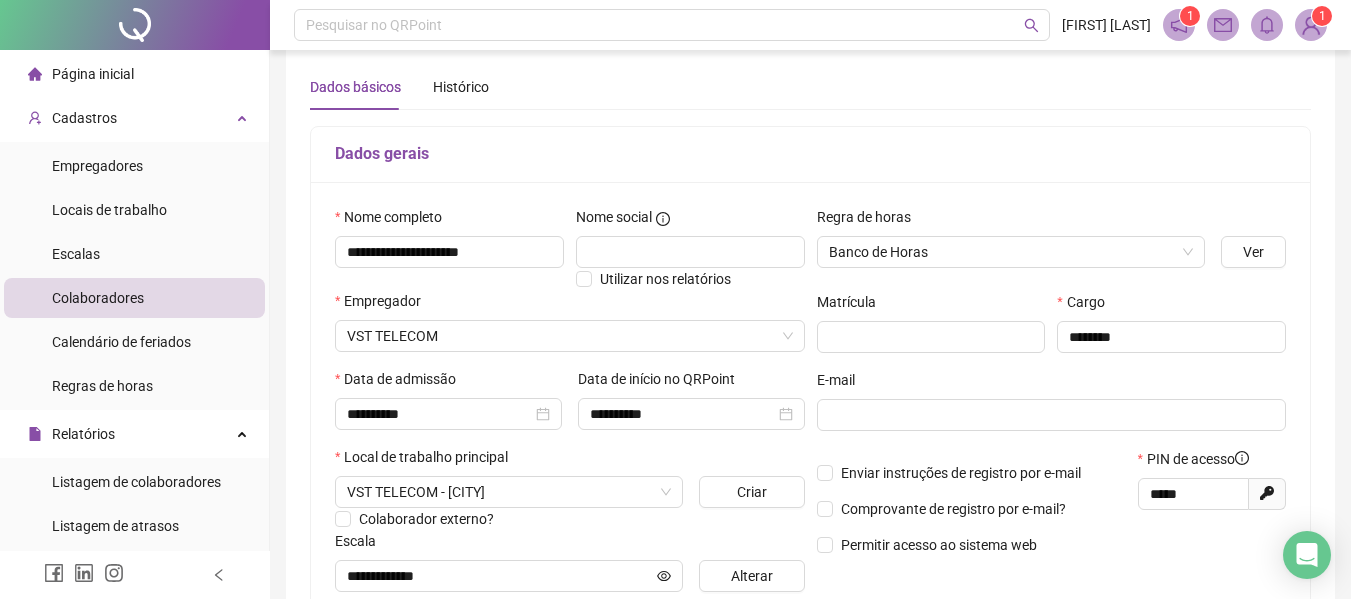 scroll, scrollTop: 0, scrollLeft: 0, axis: both 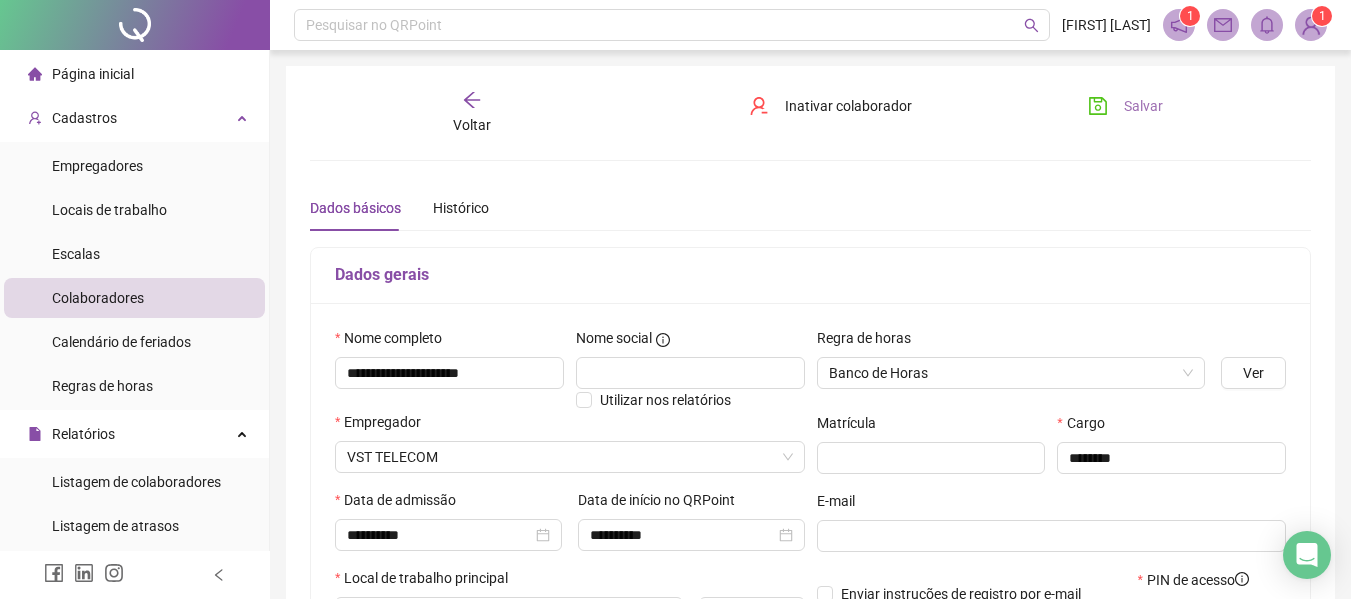 click 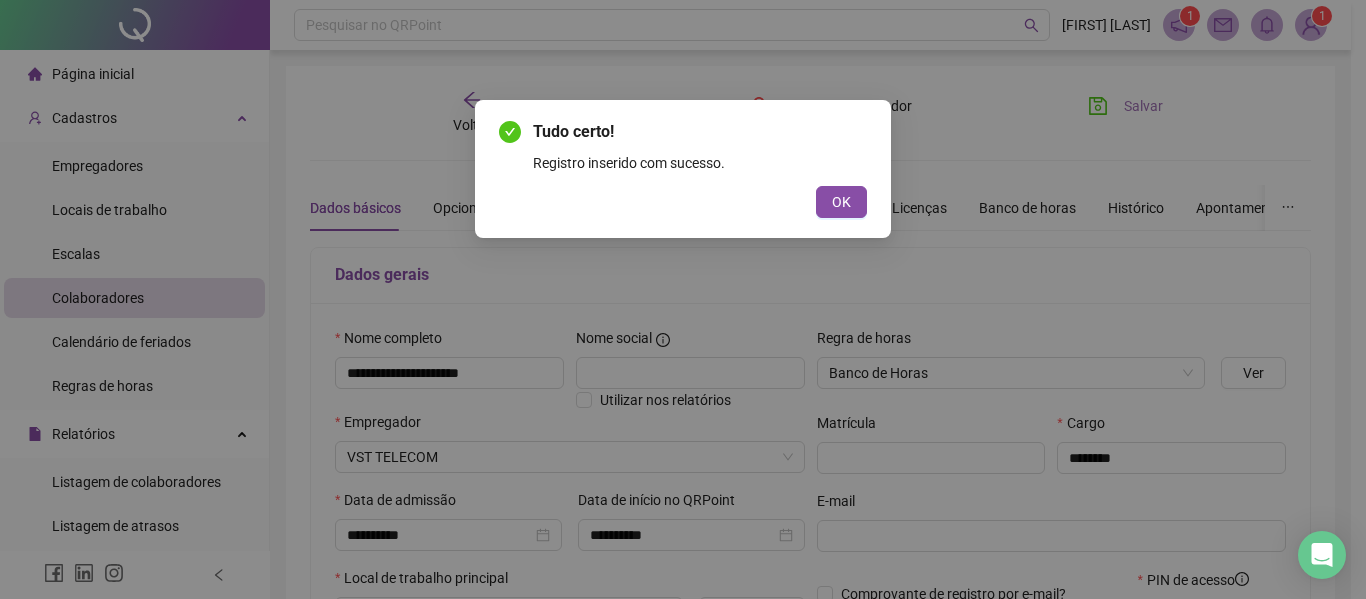 drag, startPoint x: 860, startPoint y: 197, endPoint x: 870, endPoint y: 188, distance: 13.453624 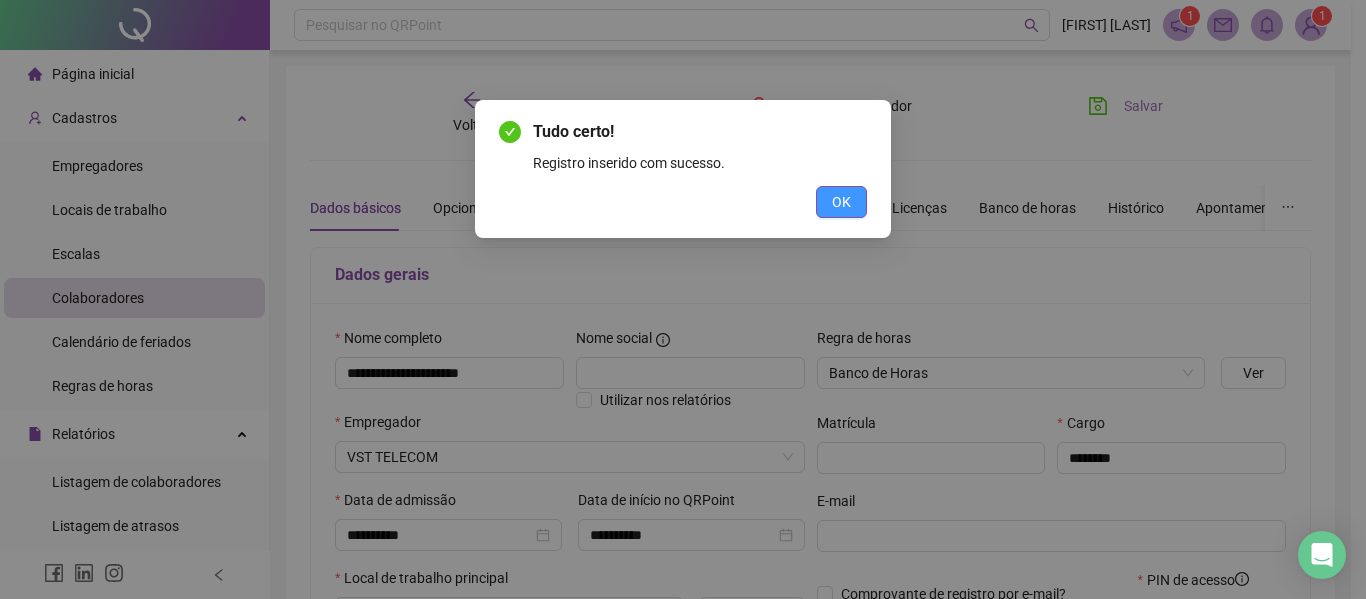 click on "OK" at bounding box center (841, 202) 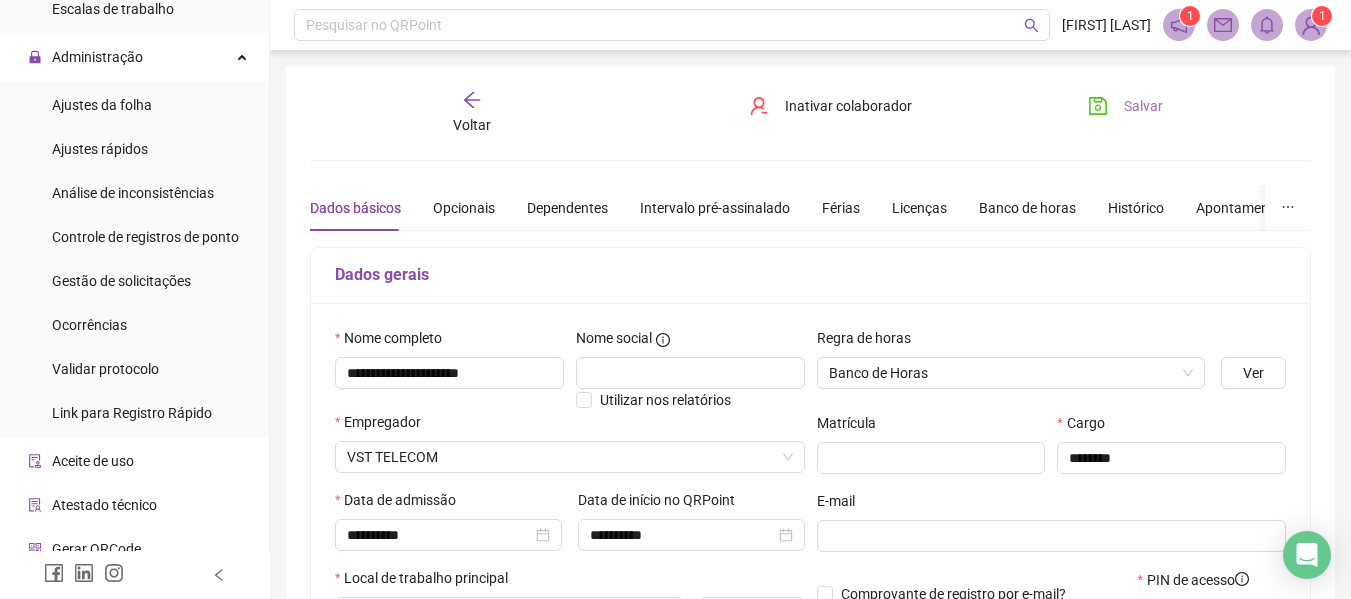 scroll, scrollTop: 799, scrollLeft: 0, axis: vertical 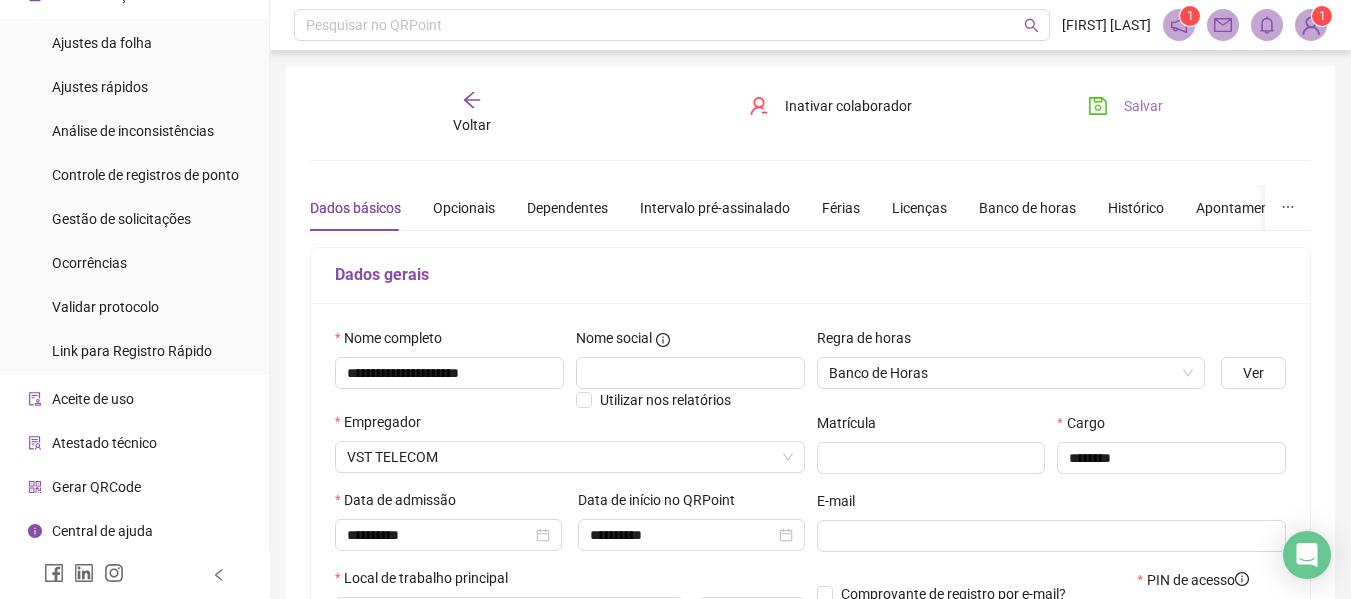 click on "Aceite de uso" at bounding box center [93, 399] 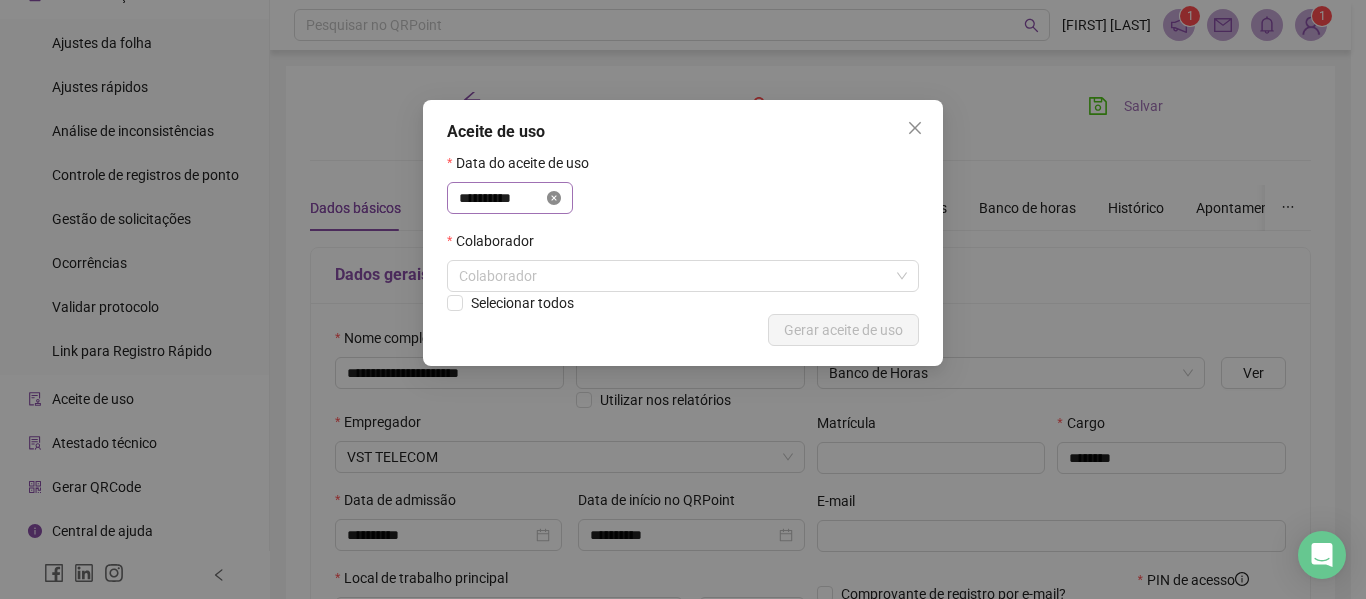 click 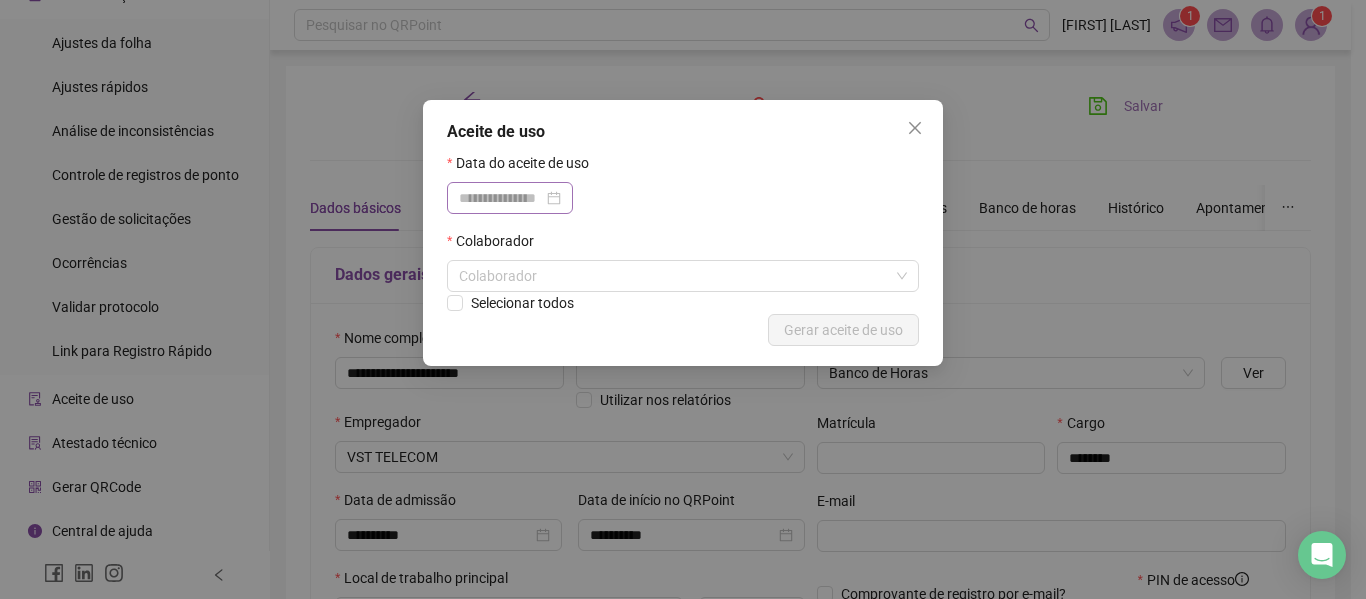 click at bounding box center [510, 198] 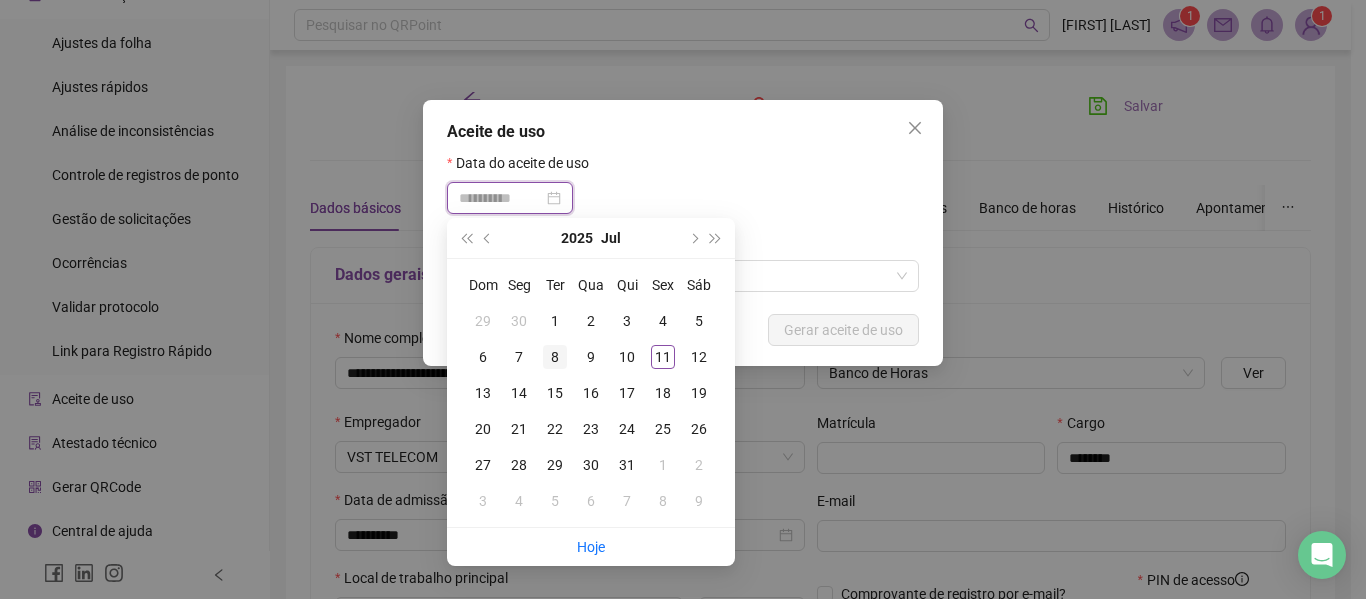 type on "**********" 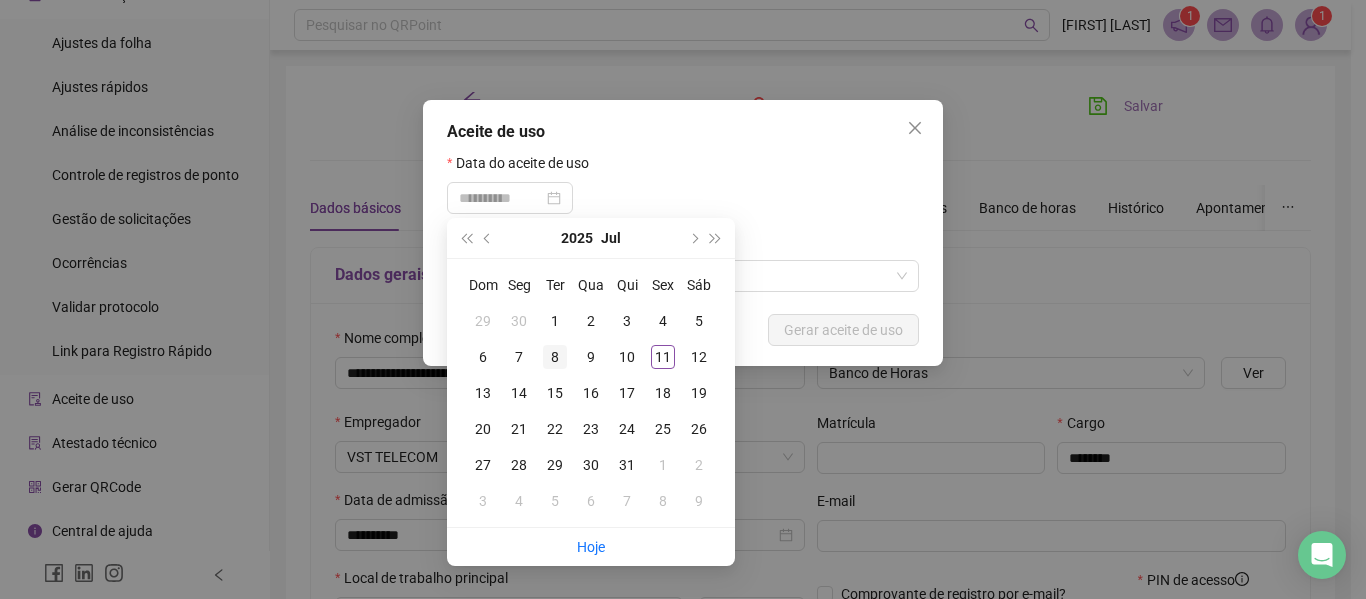 click on "8" at bounding box center (555, 357) 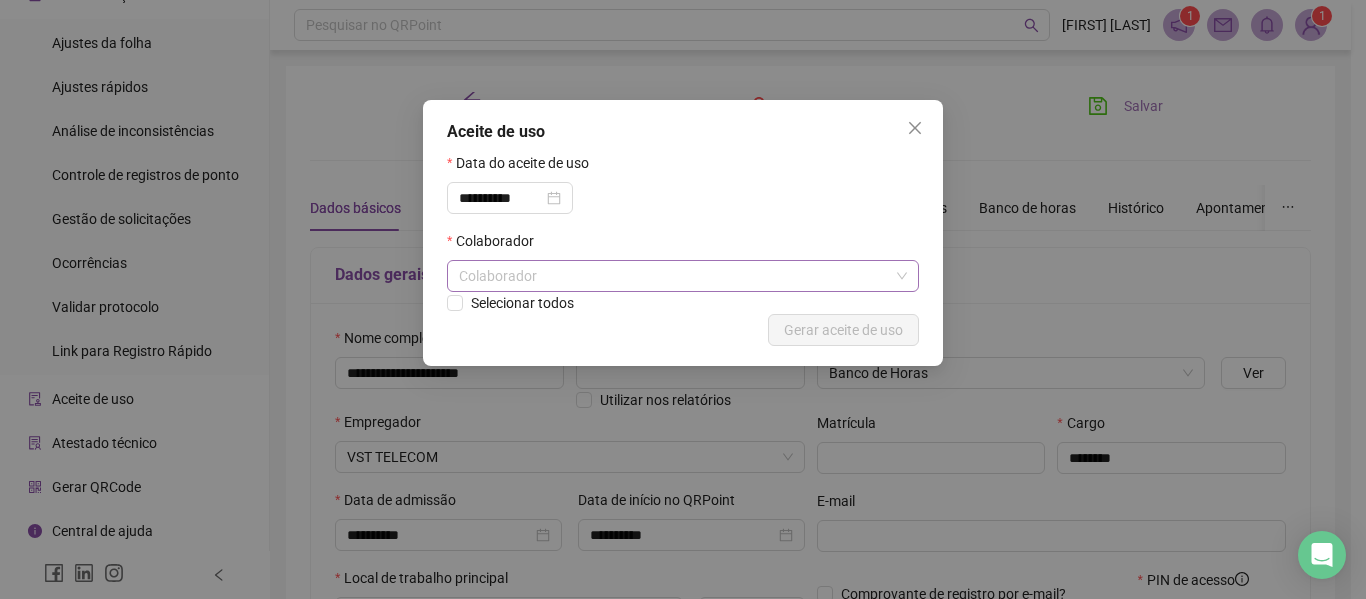 click at bounding box center [672, 276] 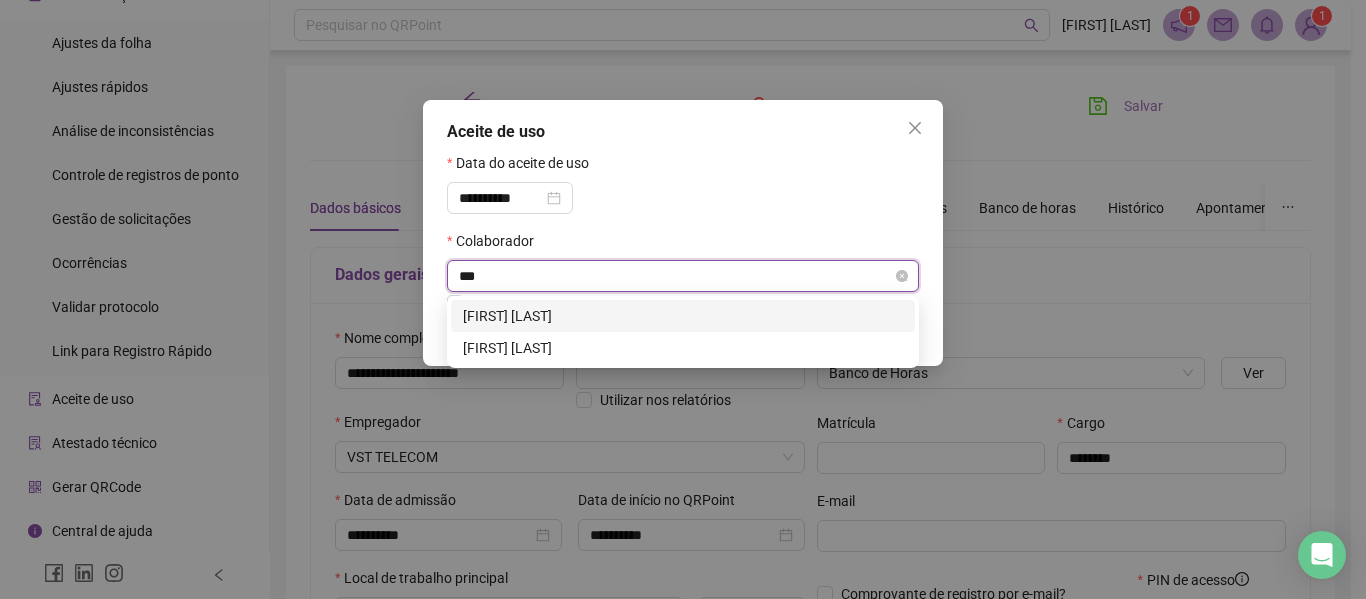 type on "****" 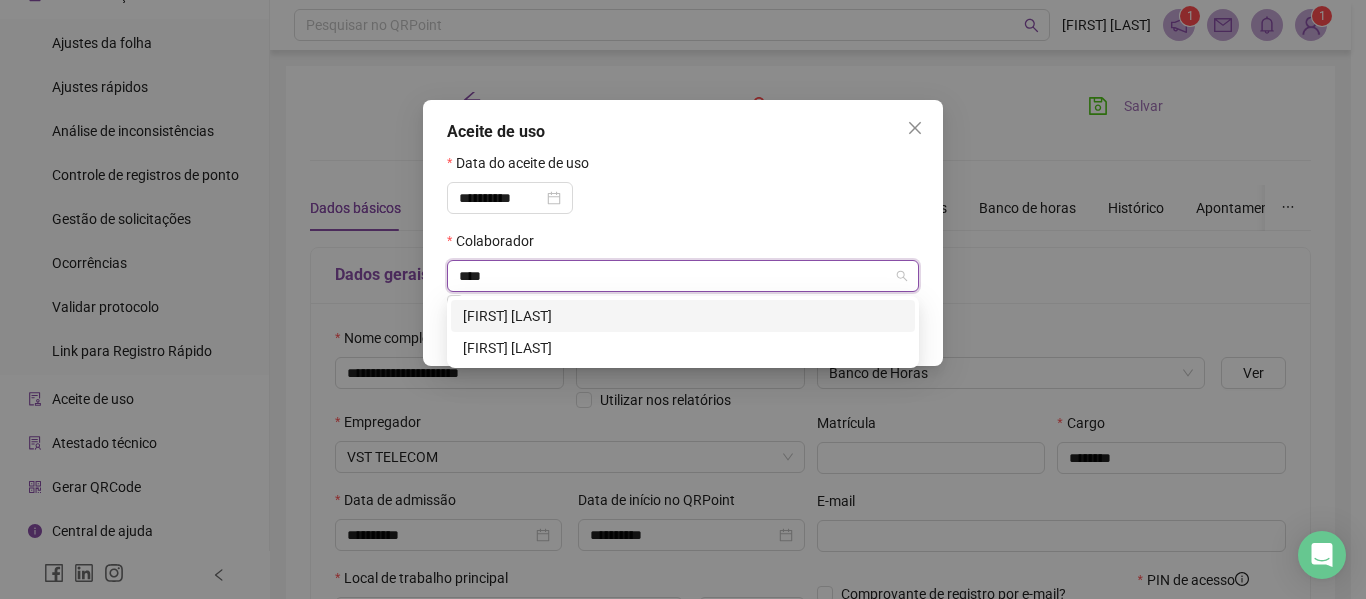 click on "[FIRST] [LAST]" at bounding box center [683, 316] 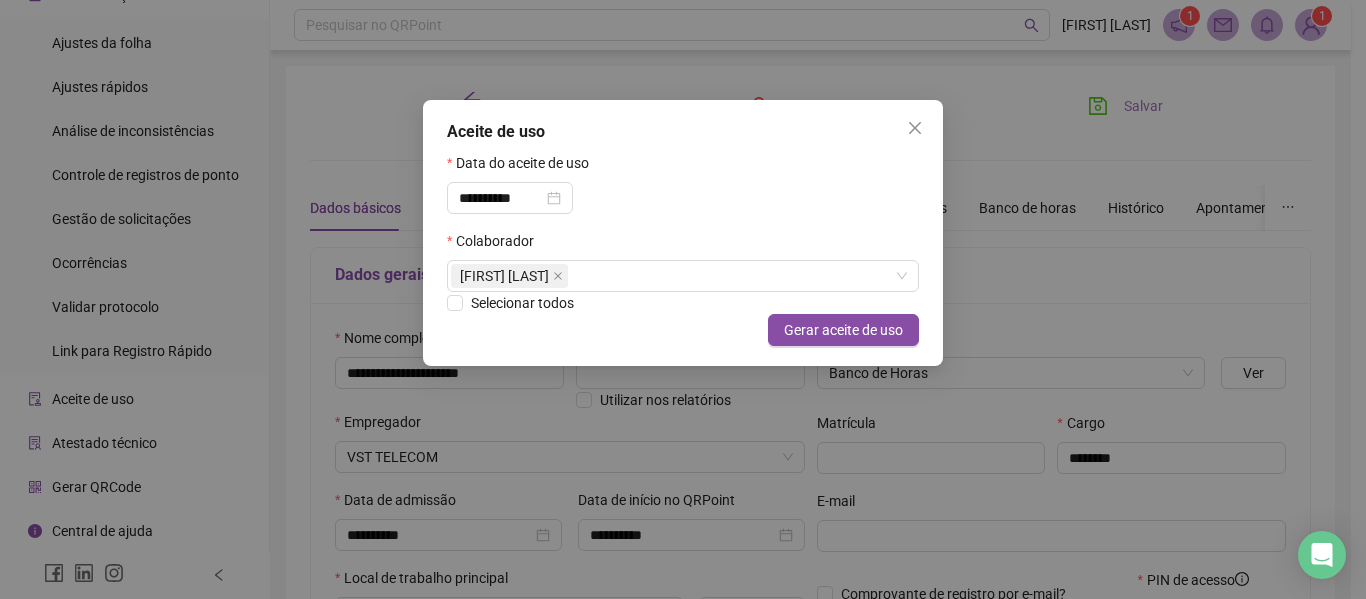 click on "**********" at bounding box center [683, 191] 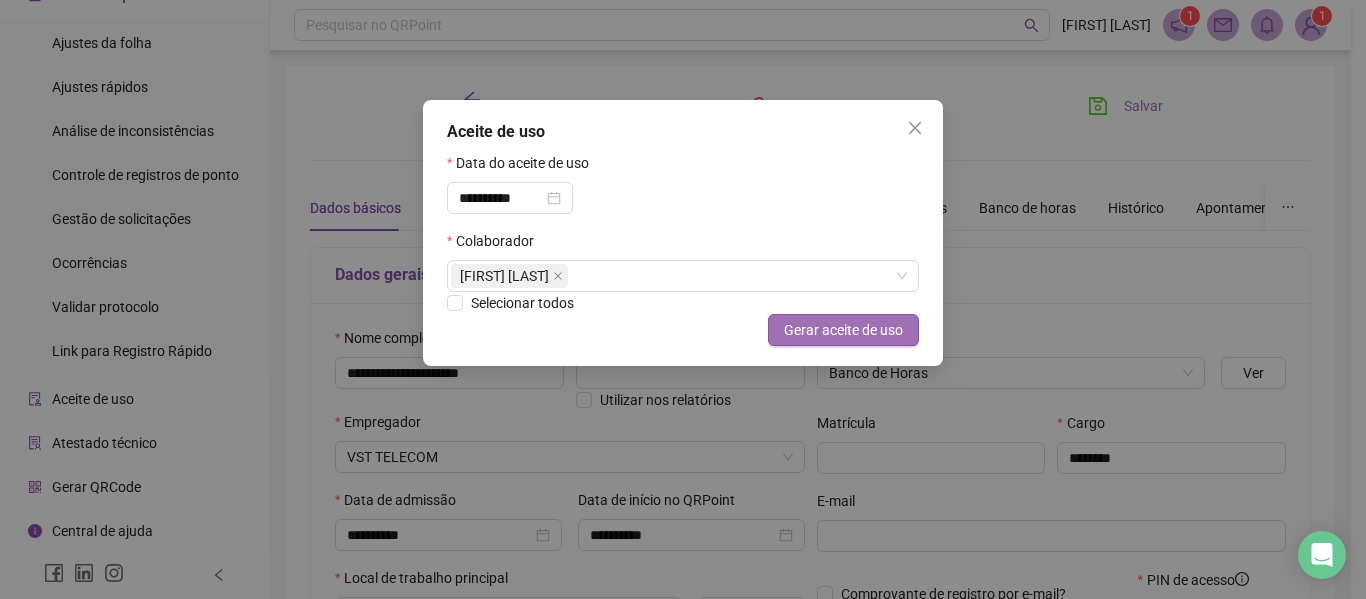 click on "Gerar aceite de uso" at bounding box center [843, 330] 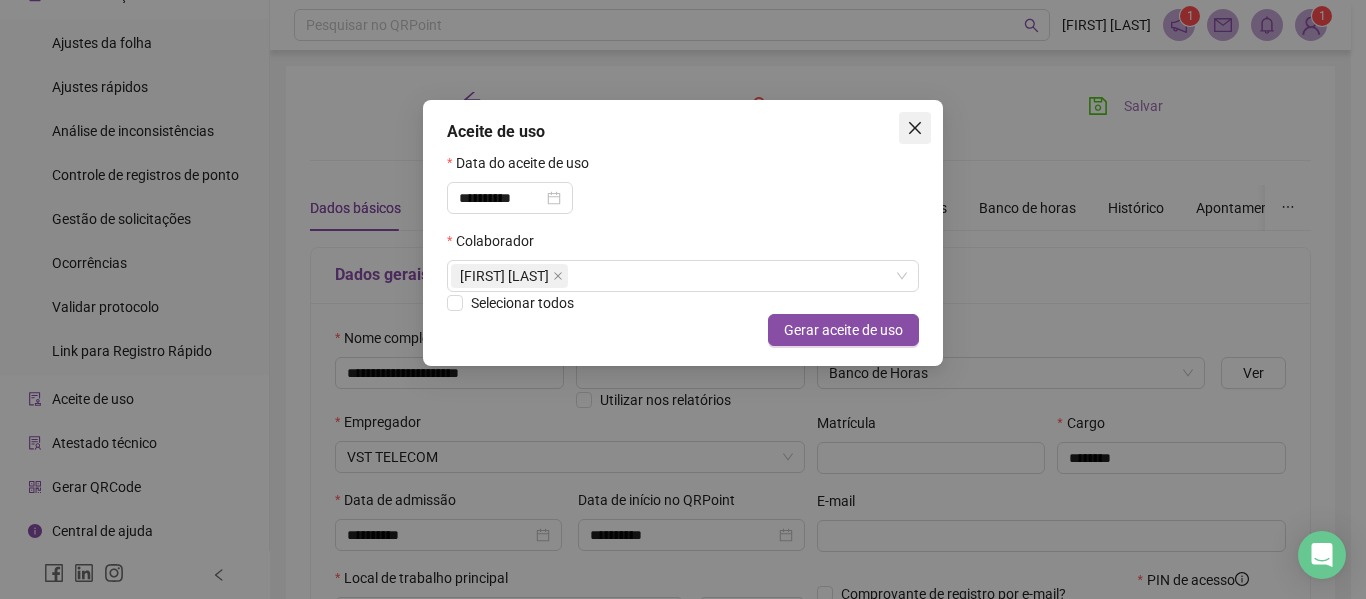 click at bounding box center (915, 128) 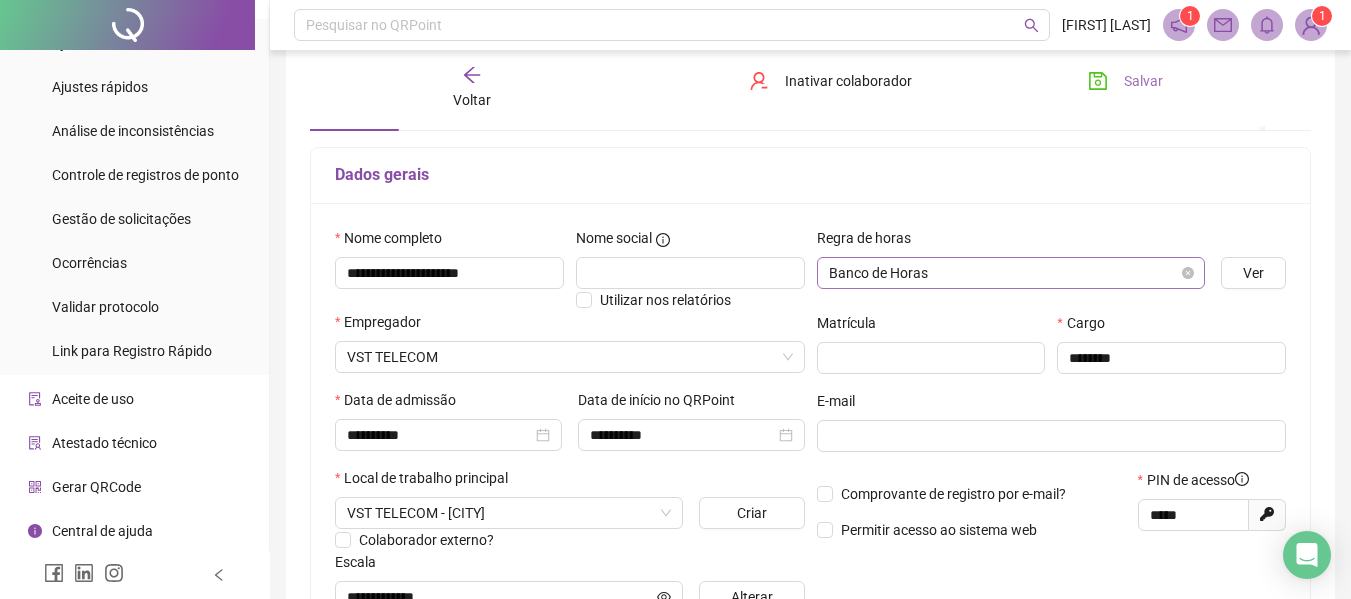 scroll, scrollTop: 200, scrollLeft: 0, axis: vertical 